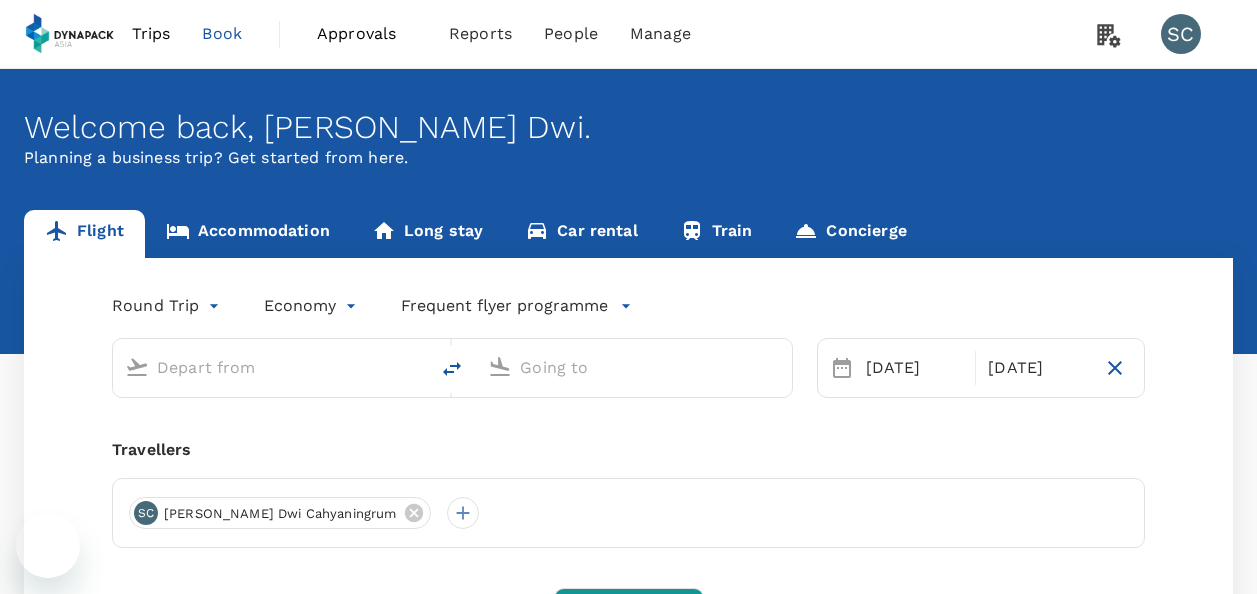 type on "Kuala Lumpur Intl ([GEOGRAPHIC_DATA])" 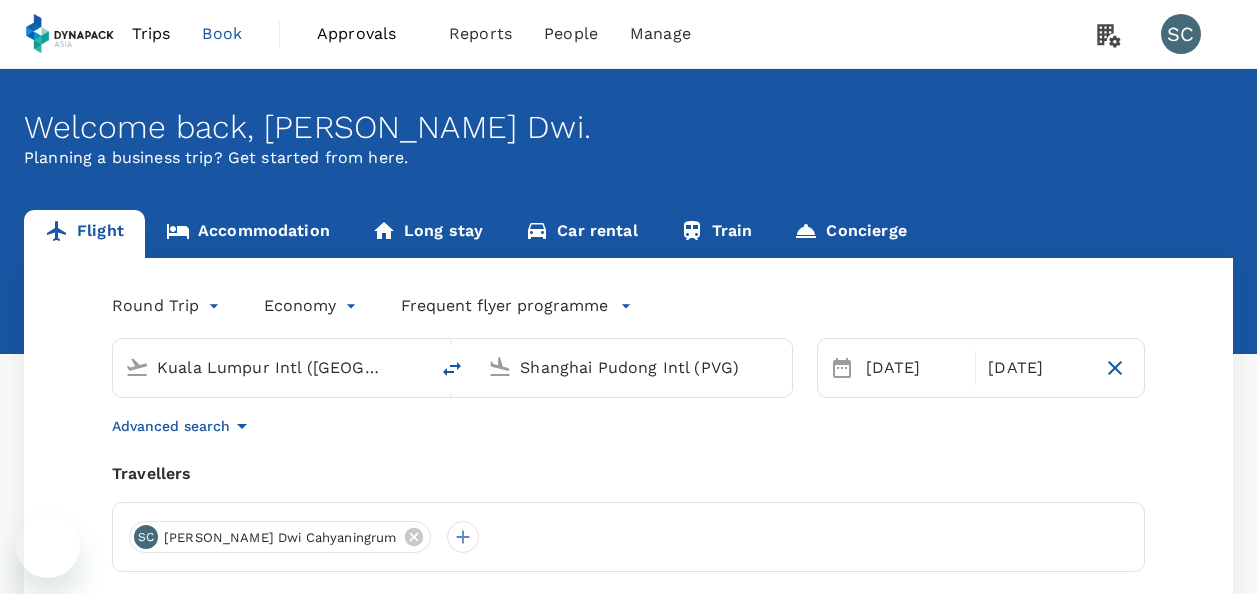 type 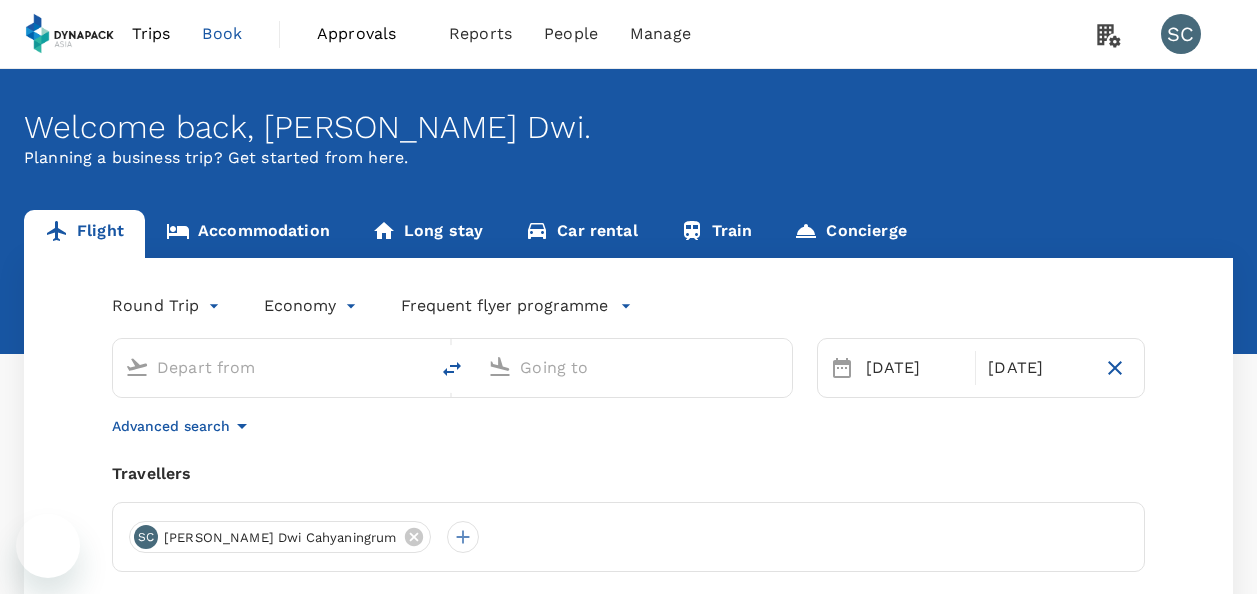 type on "Kuala Lumpur Intl ([GEOGRAPHIC_DATA])" 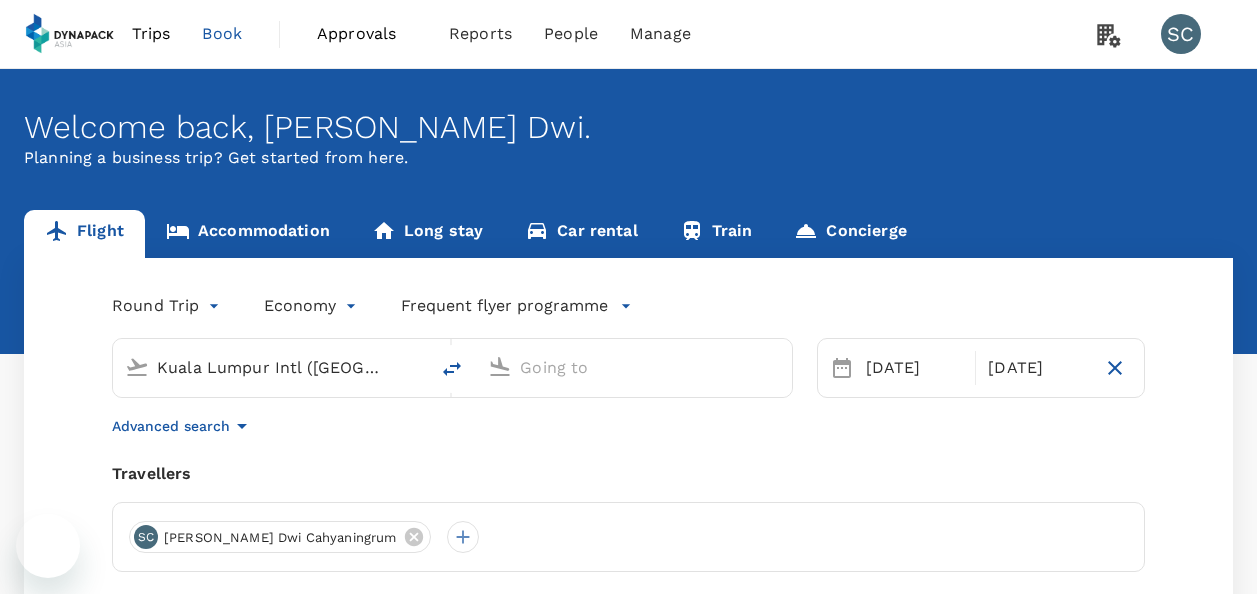 type on "Shanghai Pudong Intl (PVG)" 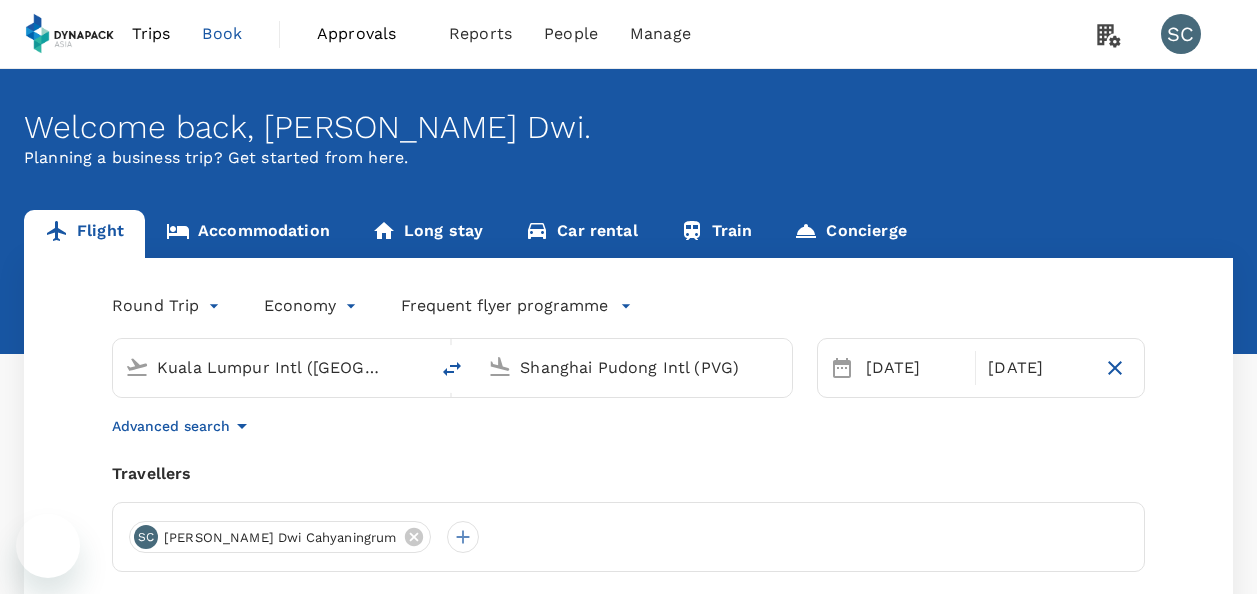 scroll, scrollTop: 0, scrollLeft: 0, axis: both 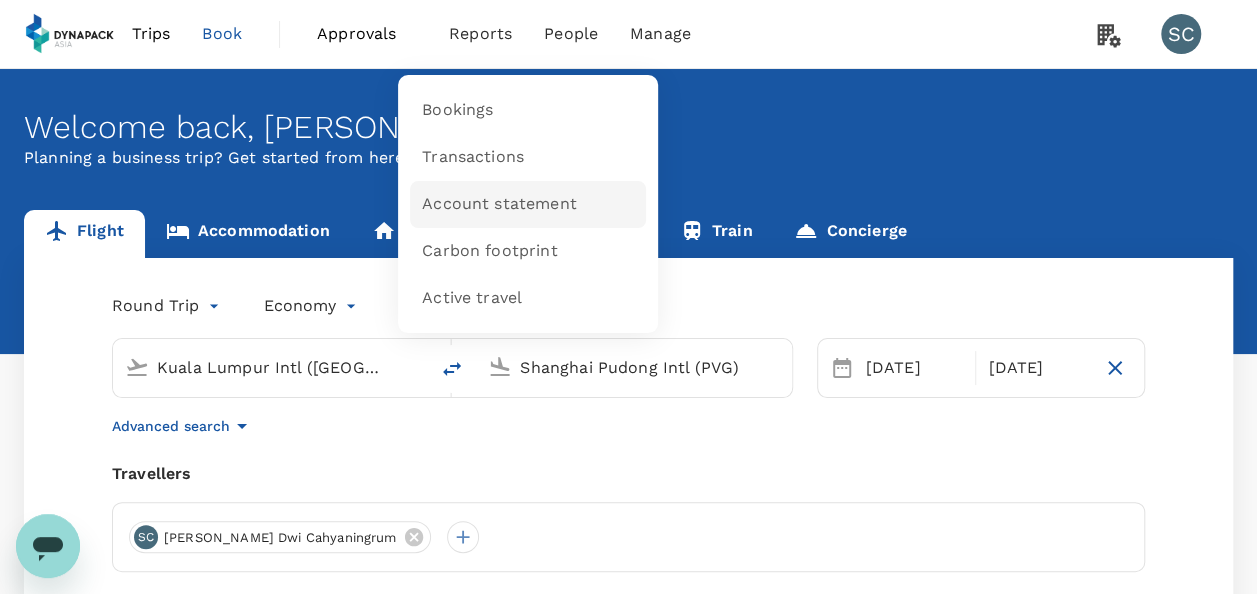 click on "Account statement" at bounding box center (499, 204) 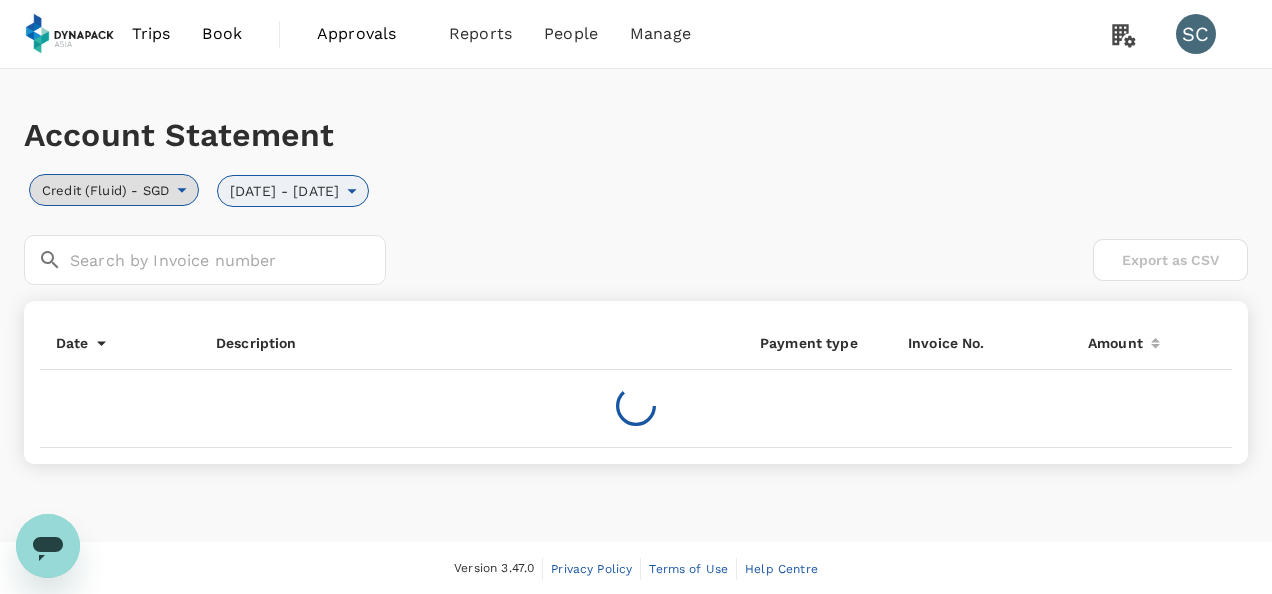 click on "Credit (Fluid) - SGD" at bounding box center (103, 190) 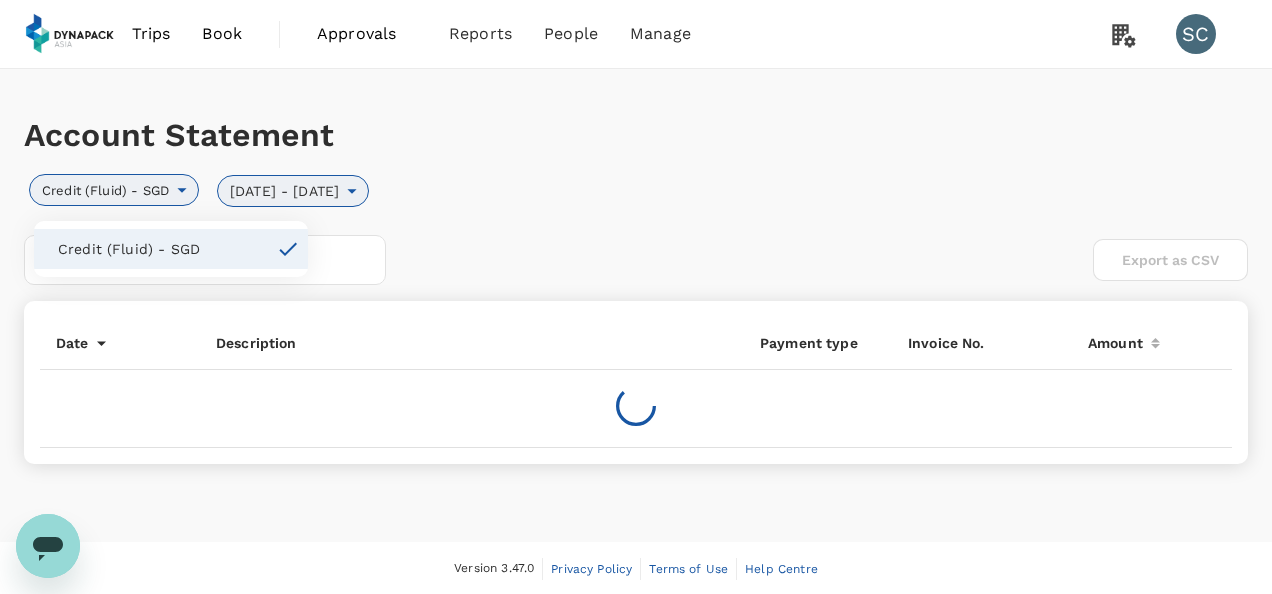 click at bounding box center [636, 297] 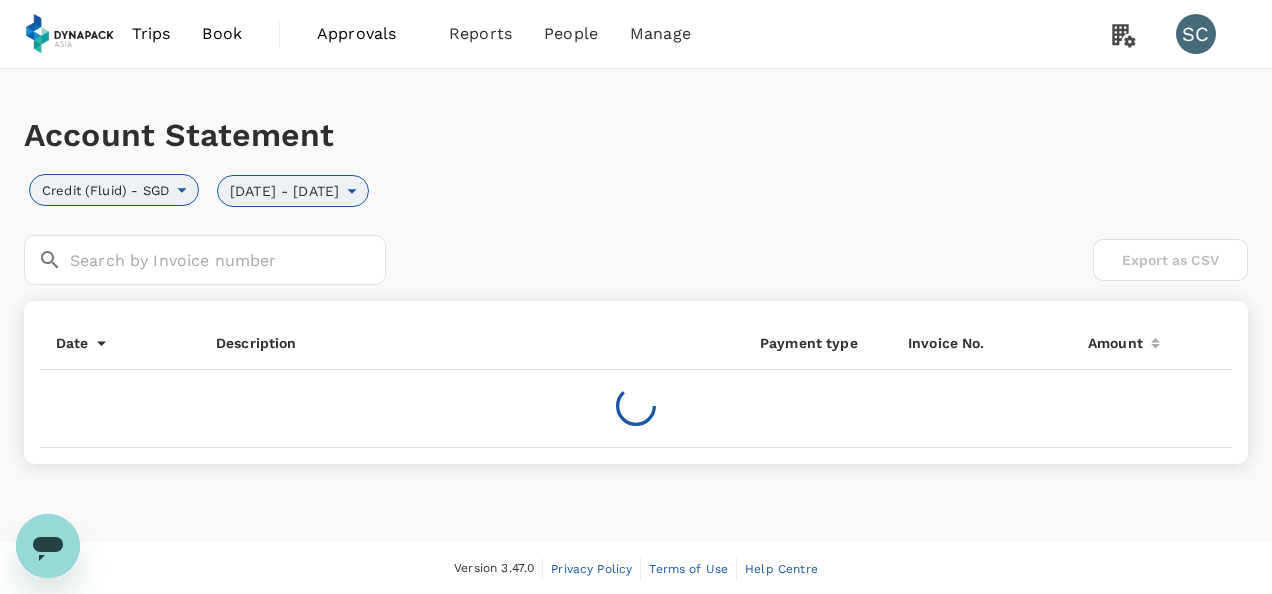 click on "[DATE] - [DATE]" at bounding box center (284, 191) 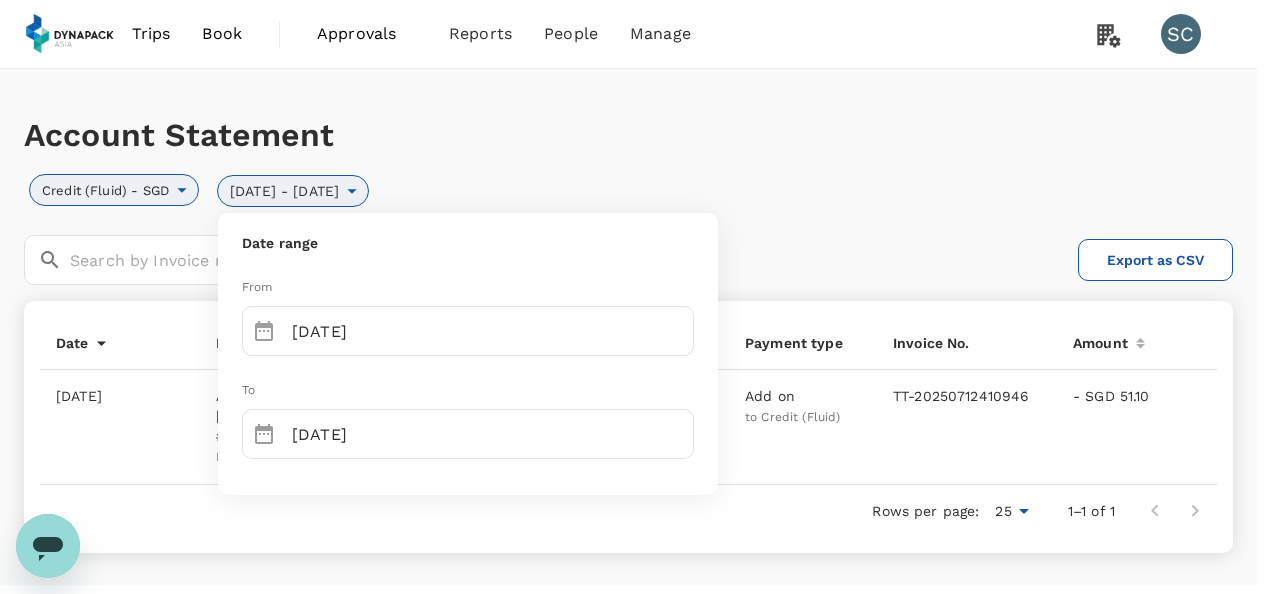 click at bounding box center [636, 297] 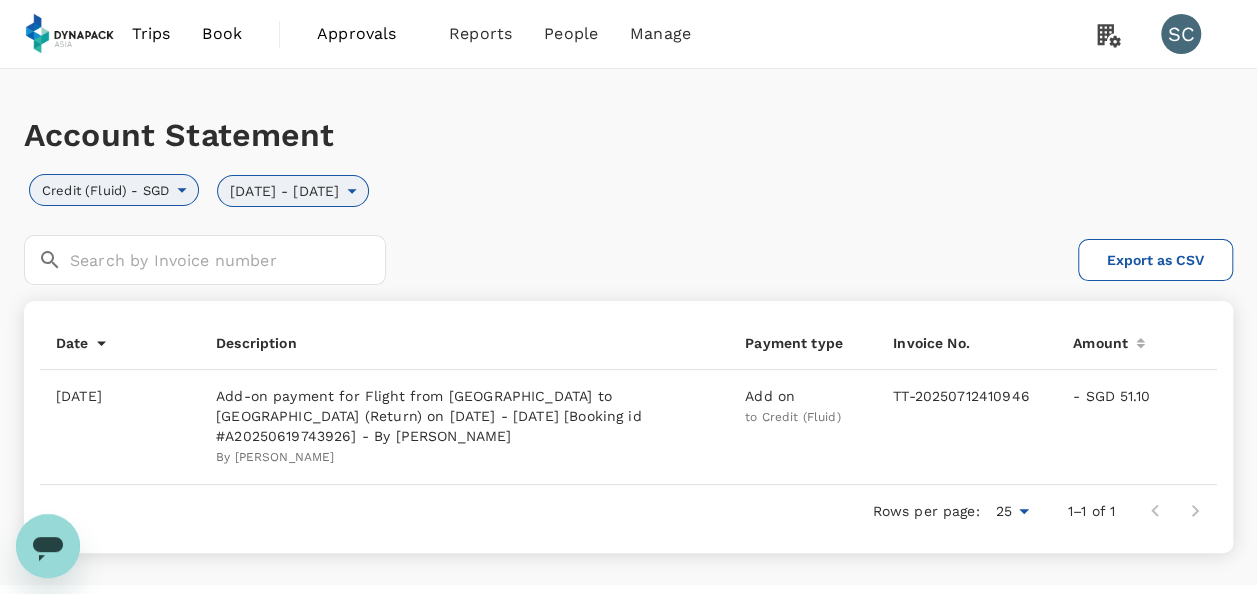 click on "TT-20250712410946" at bounding box center [967, 427] 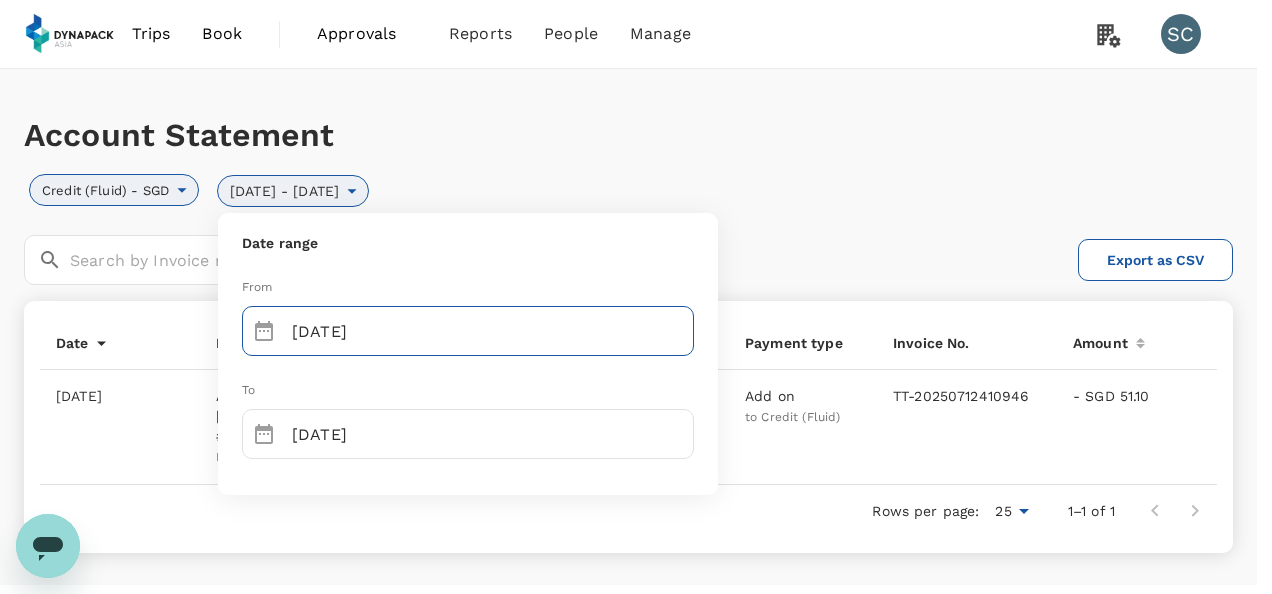 click on "[DATE]" at bounding box center [493, 331] 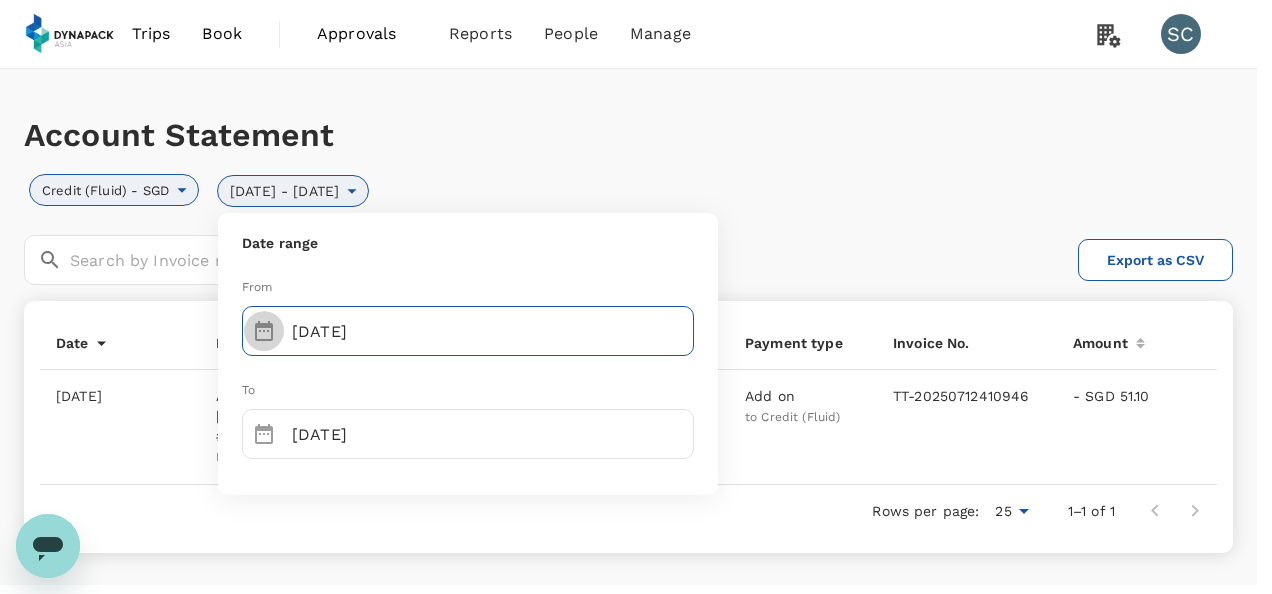 click 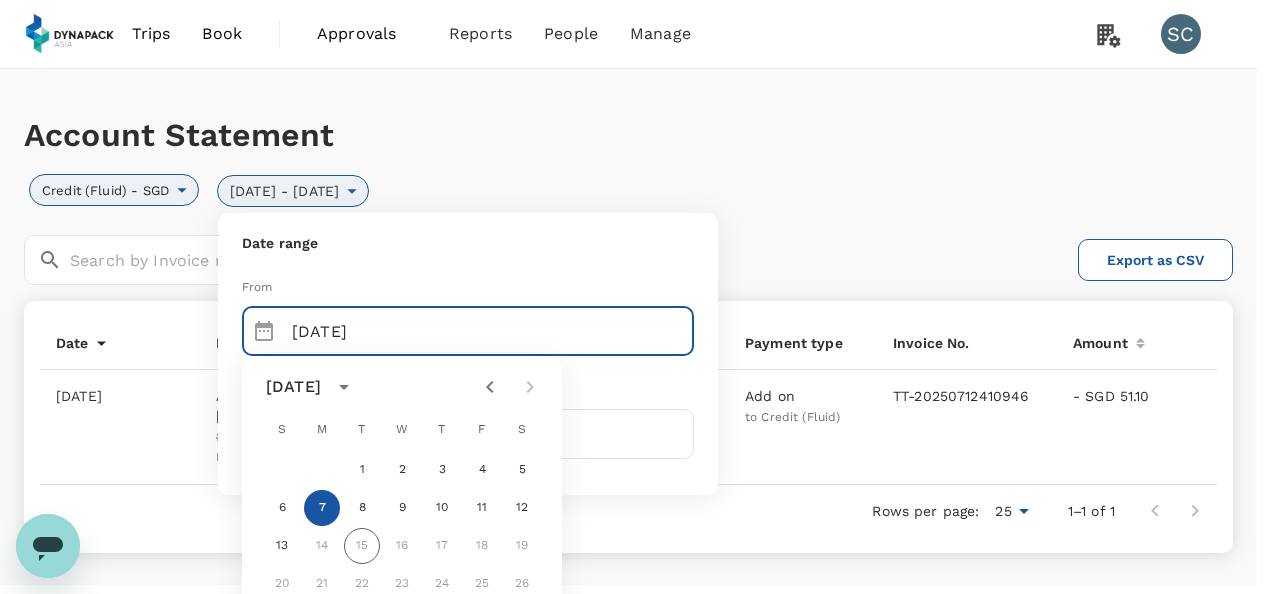 click 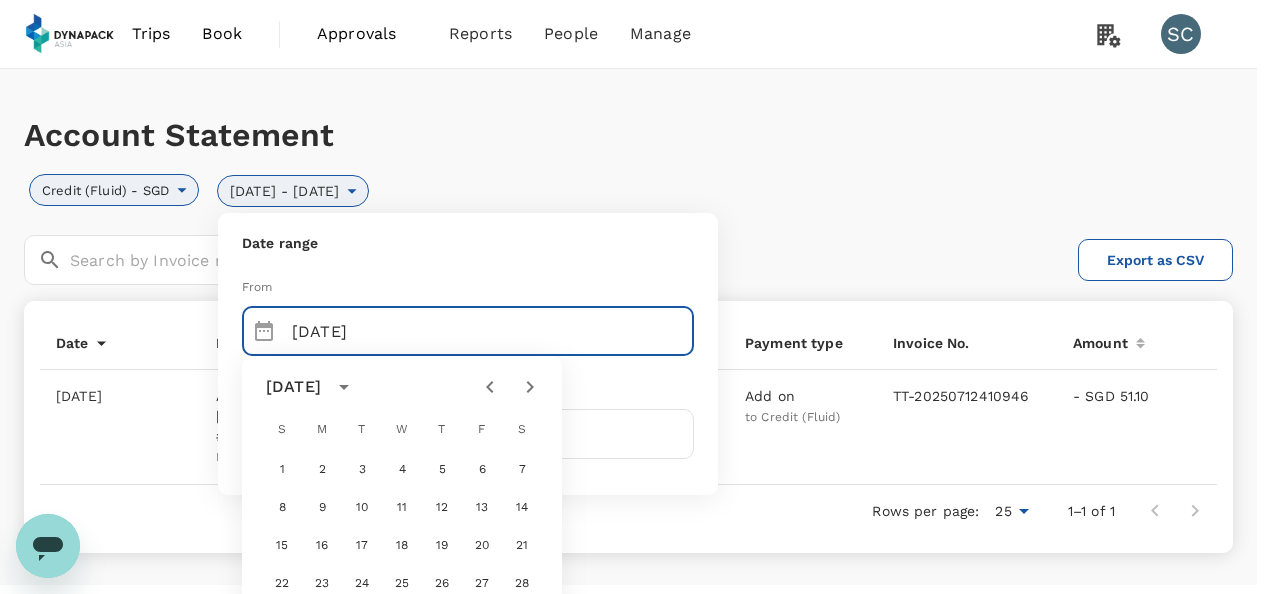 click 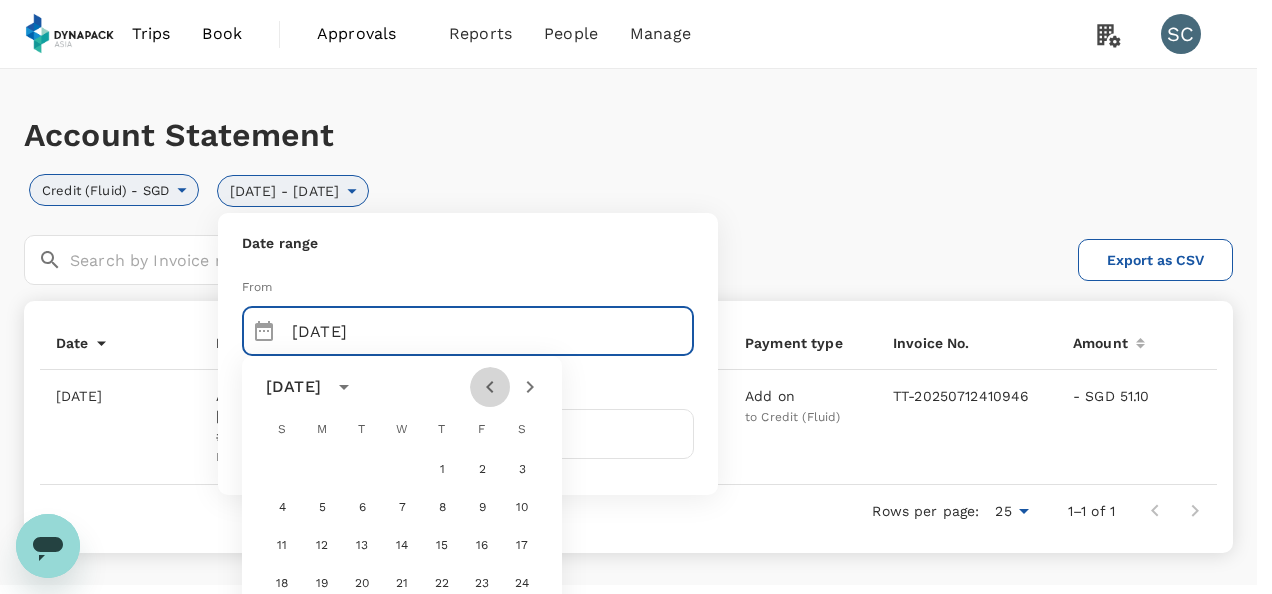 click 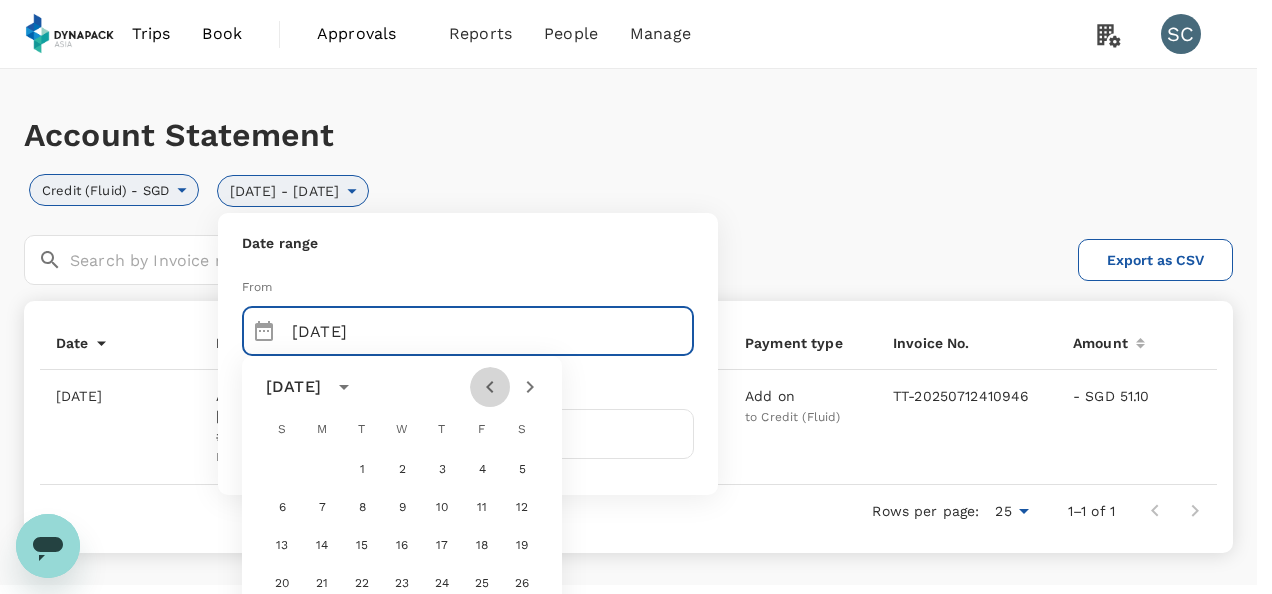 click 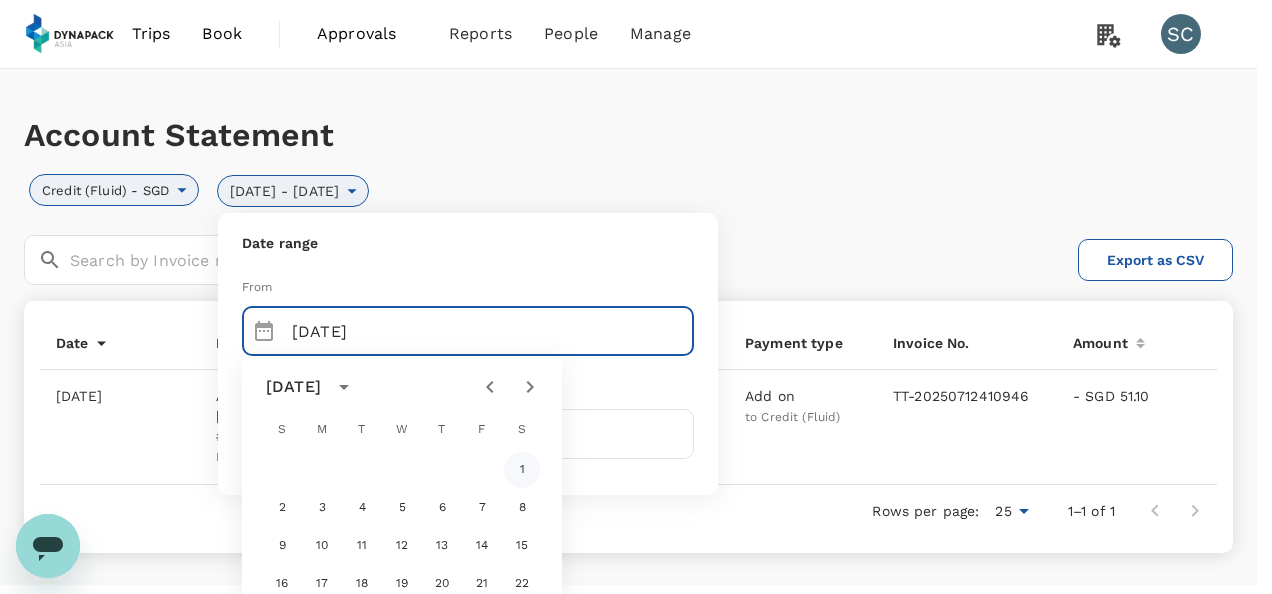 click on "1" at bounding box center (522, 470) 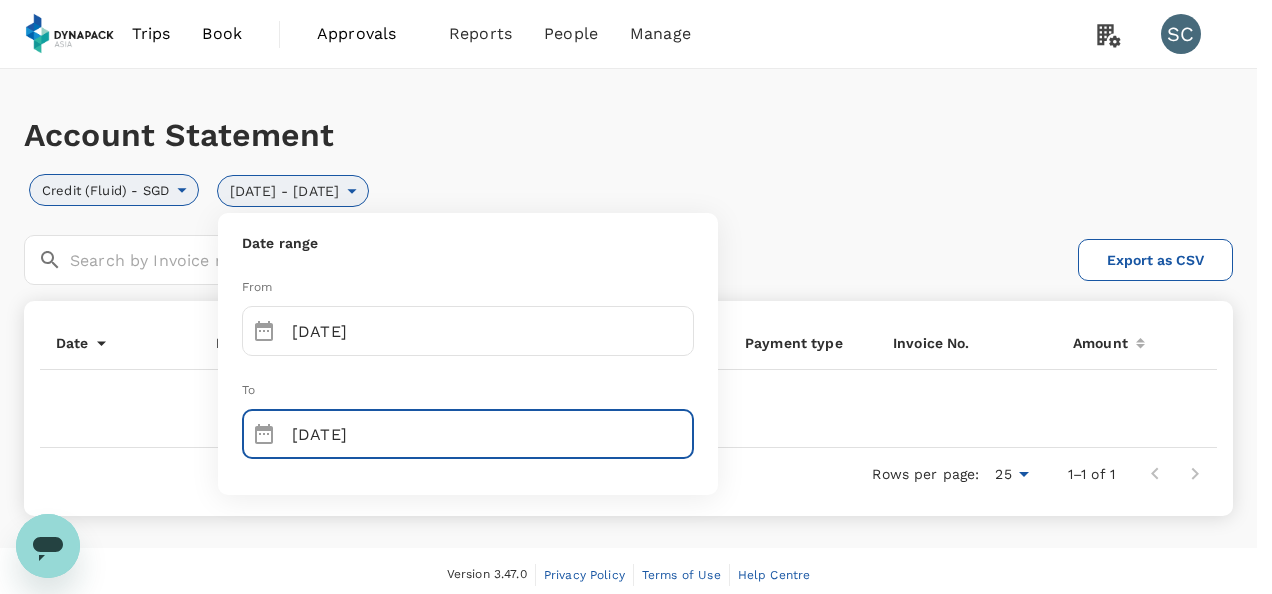 click on "[DATE]" at bounding box center [493, 434] 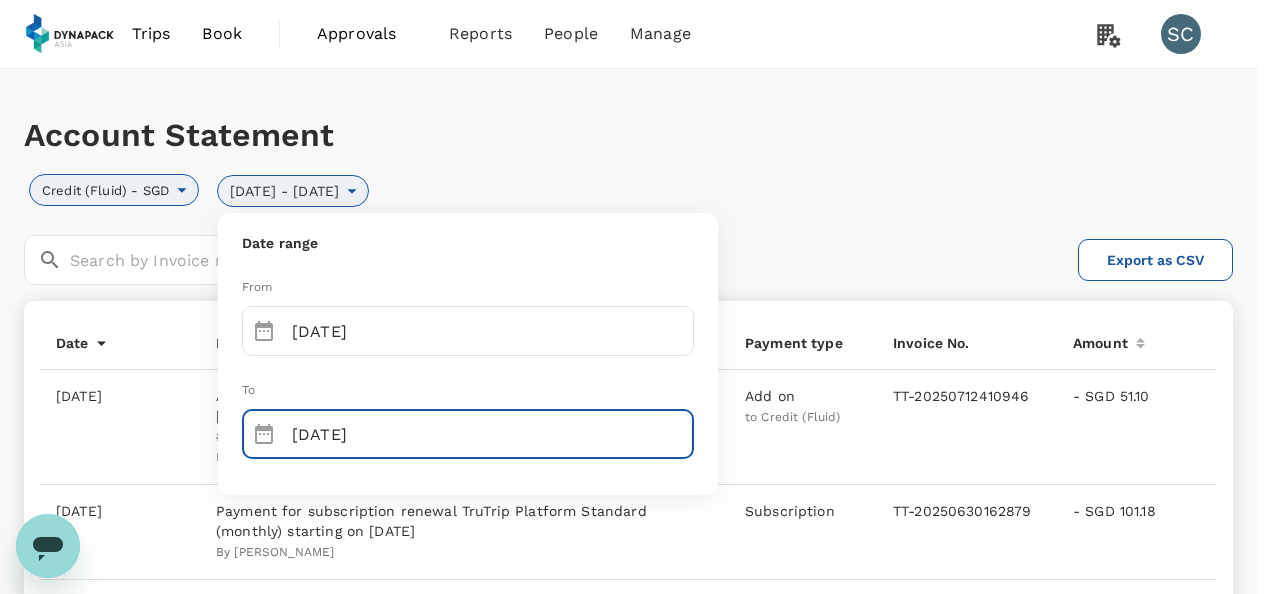 click at bounding box center [636, 297] 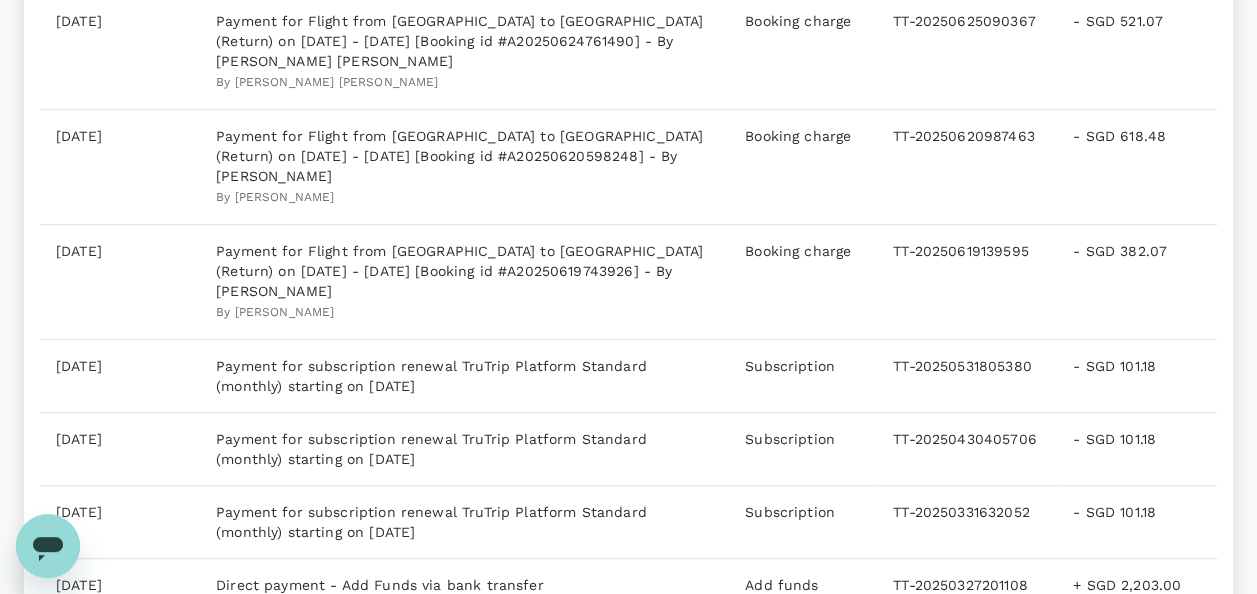 scroll, scrollTop: 992, scrollLeft: 0, axis: vertical 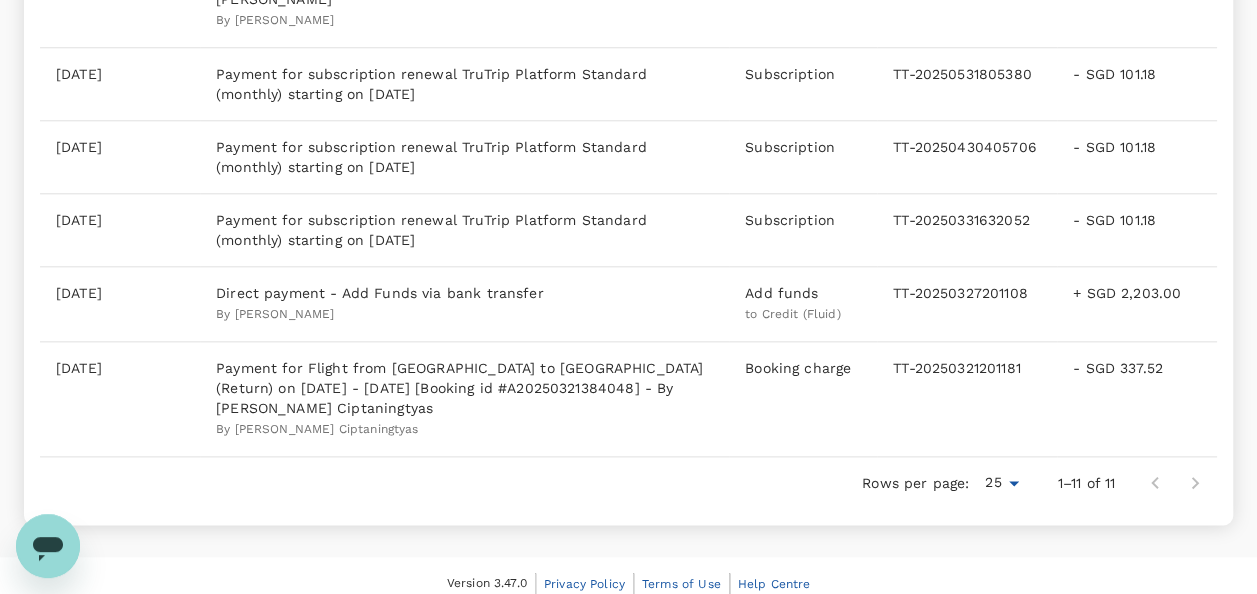 click on "TT-20250321201181" at bounding box center (967, 399) 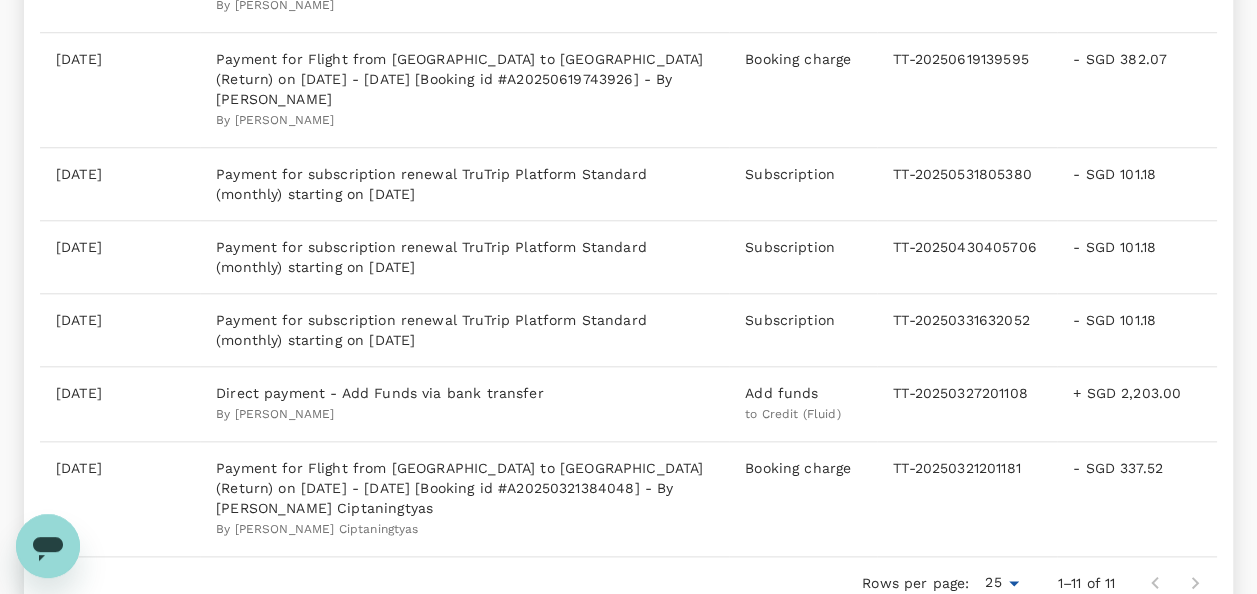 click on "- SGD 337.52" at bounding box center [1137, 499] 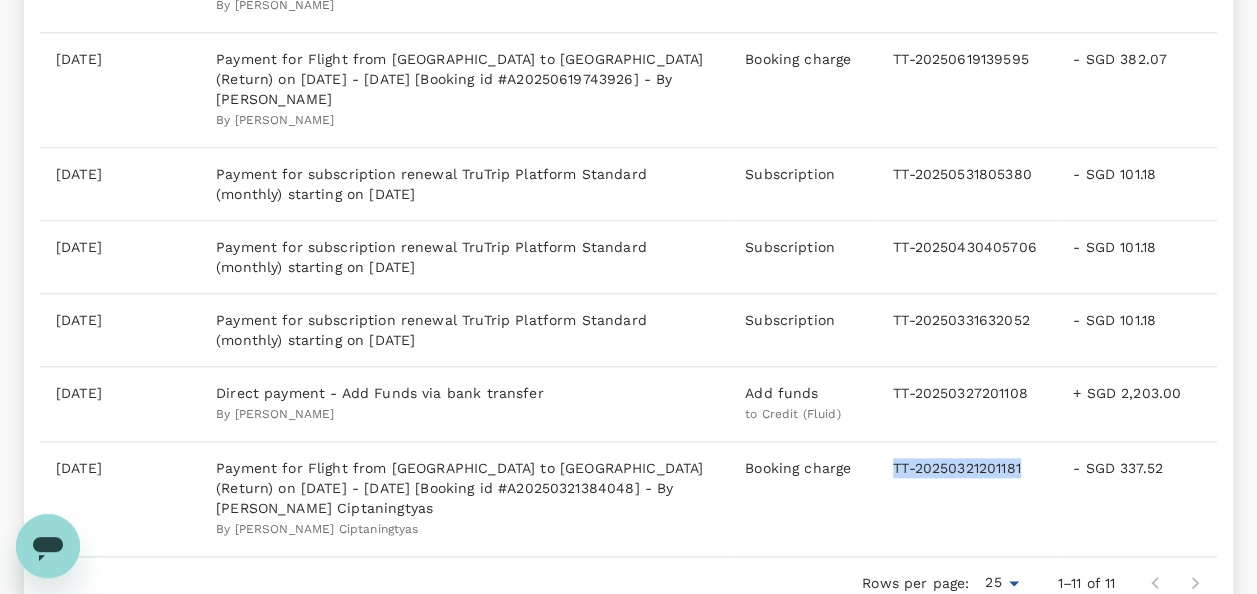 drag, startPoint x: 916, startPoint y: 454, endPoint x: 1023, endPoint y: 460, distance: 107.16809 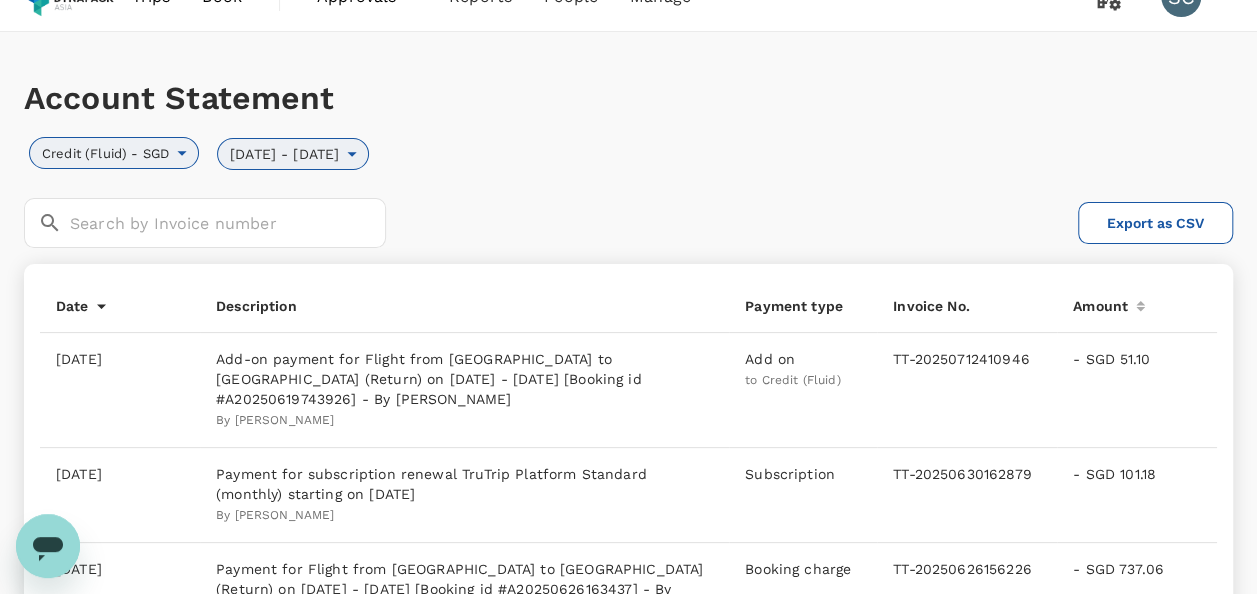 scroll, scrollTop: 0, scrollLeft: 0, axis: both 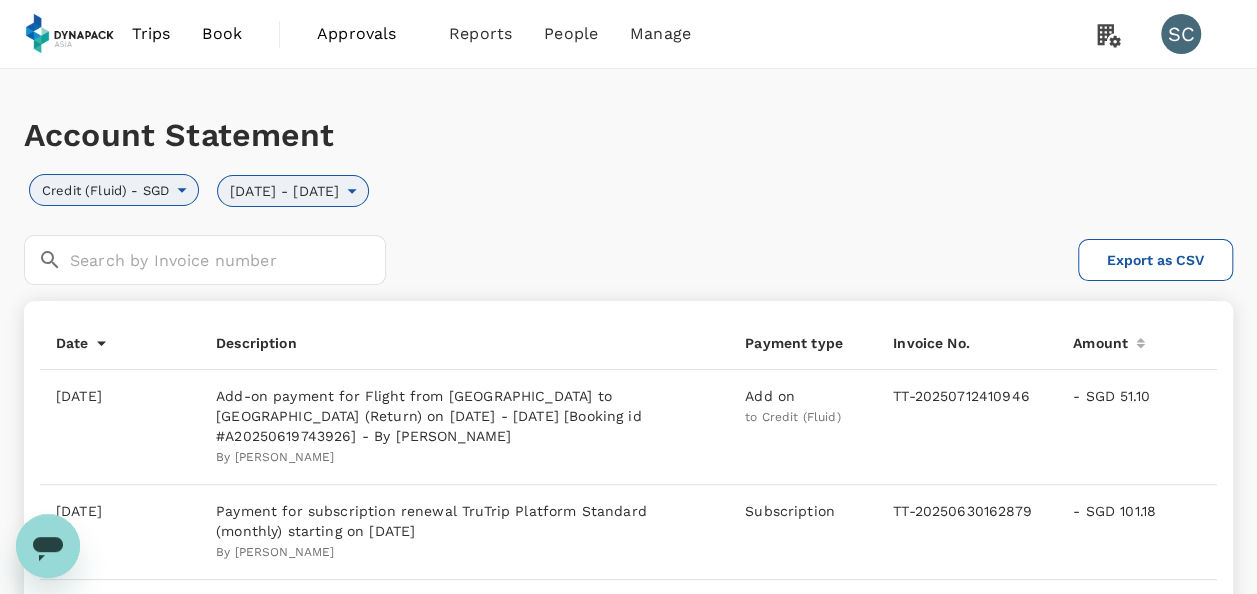 click on "[DATE] - [DATE]" at bounding box center [284, 191] 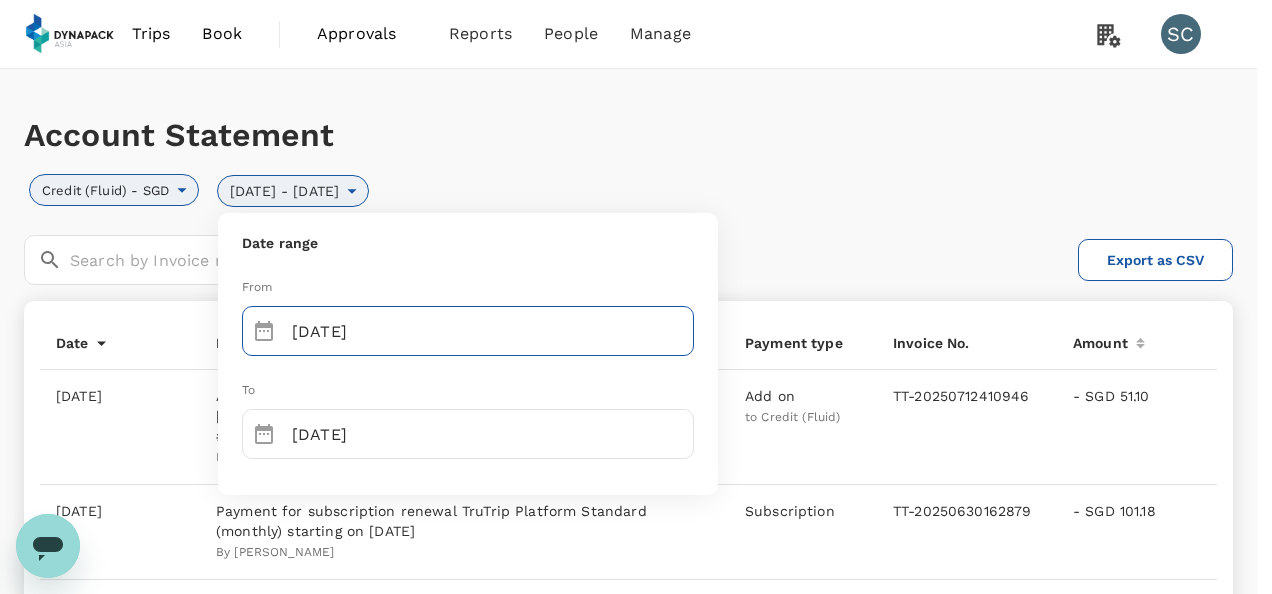 click 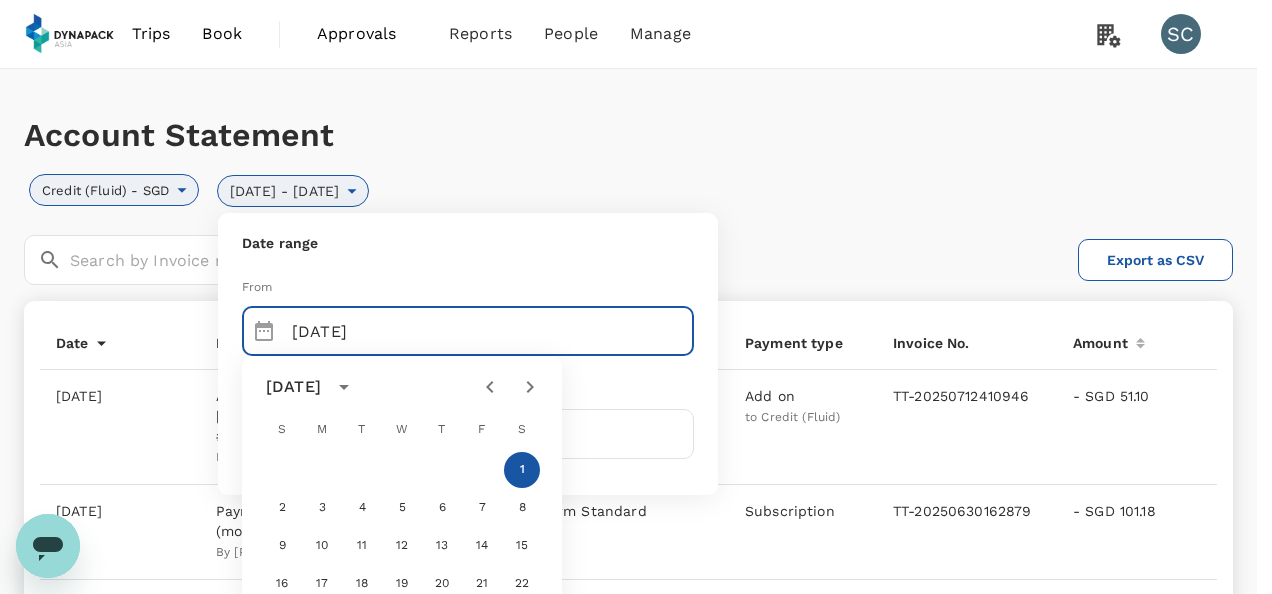 click at bounding box center (636, 297) 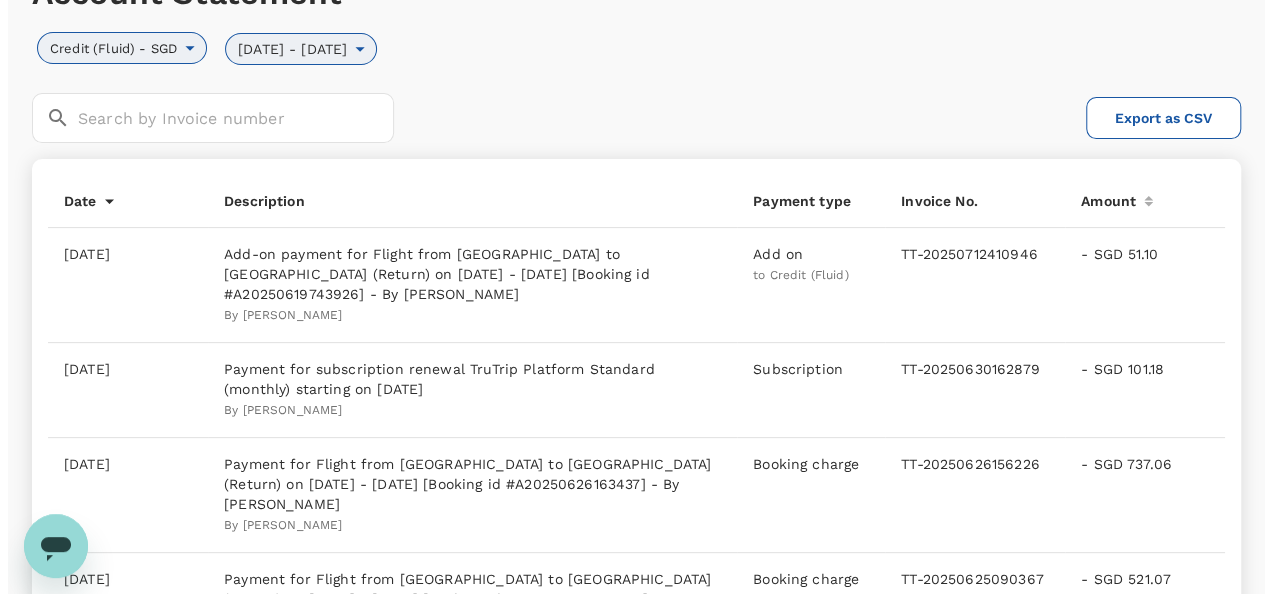 scroll, scrollTop: 100, scrollLeft: 0, axis: vertical 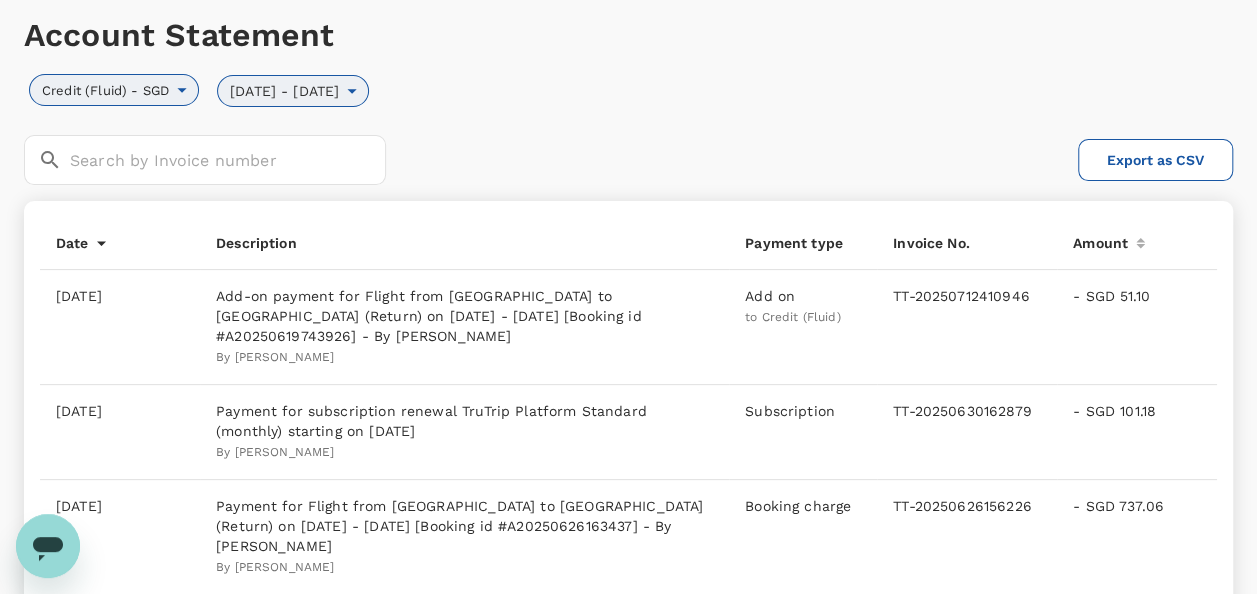 click on "[DATE] - [DATE]" at bounding box center [284, 91] 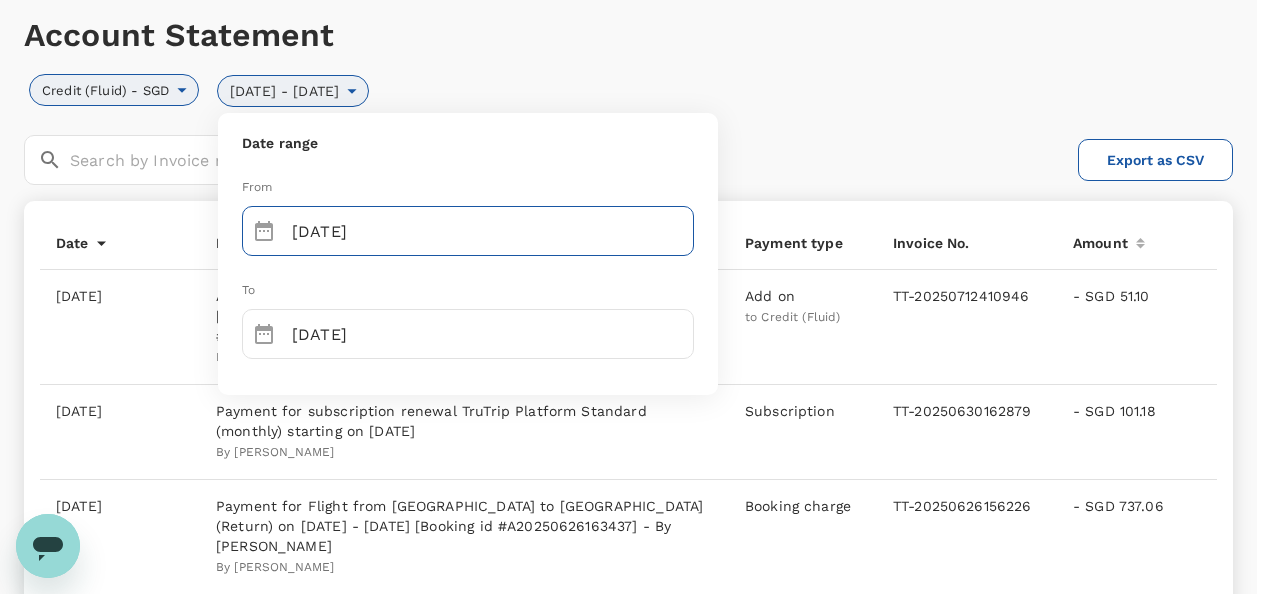 click 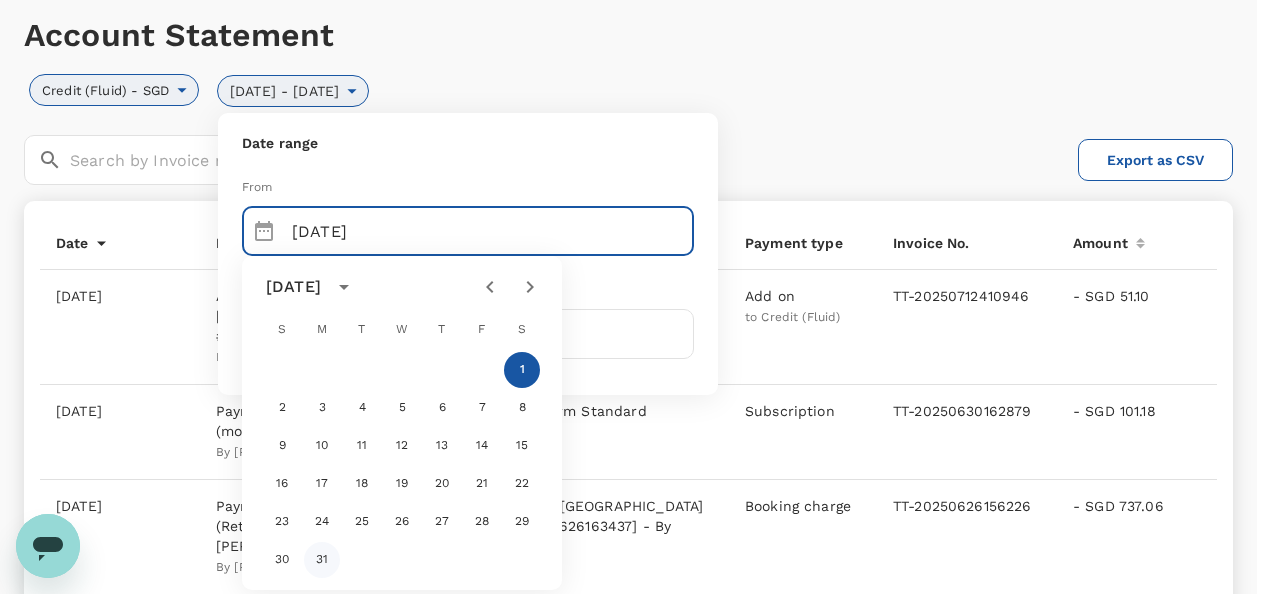 click on "31" at bounding box center [322, 560] 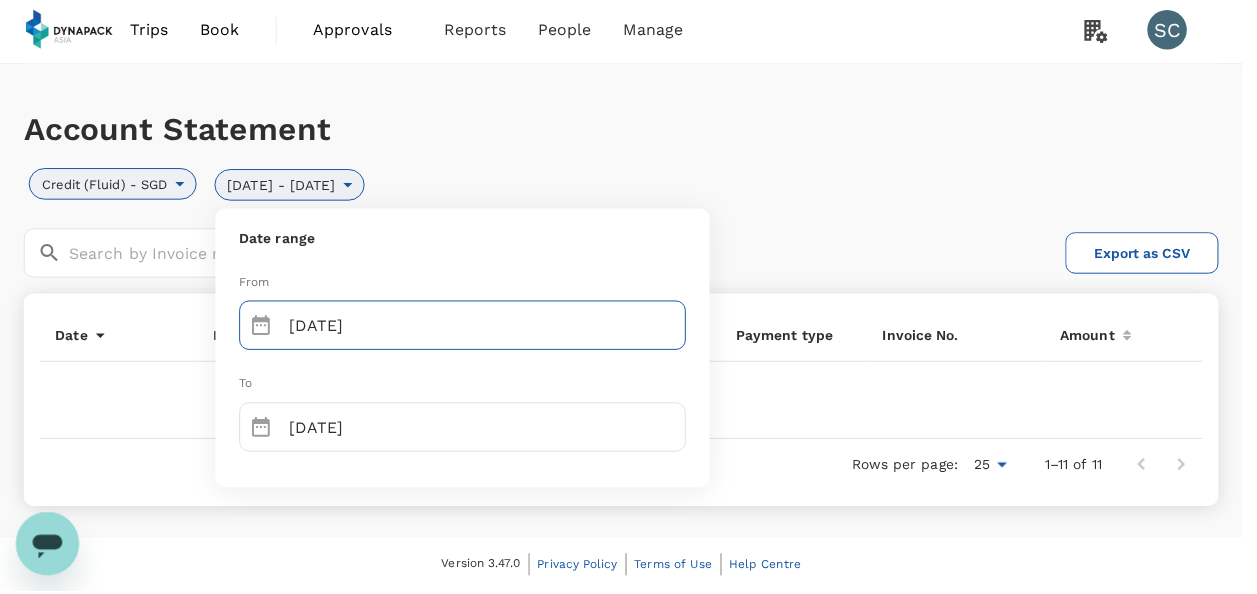 scroll, scrollTop: 6, scrollLeft: 0, axis: vertical 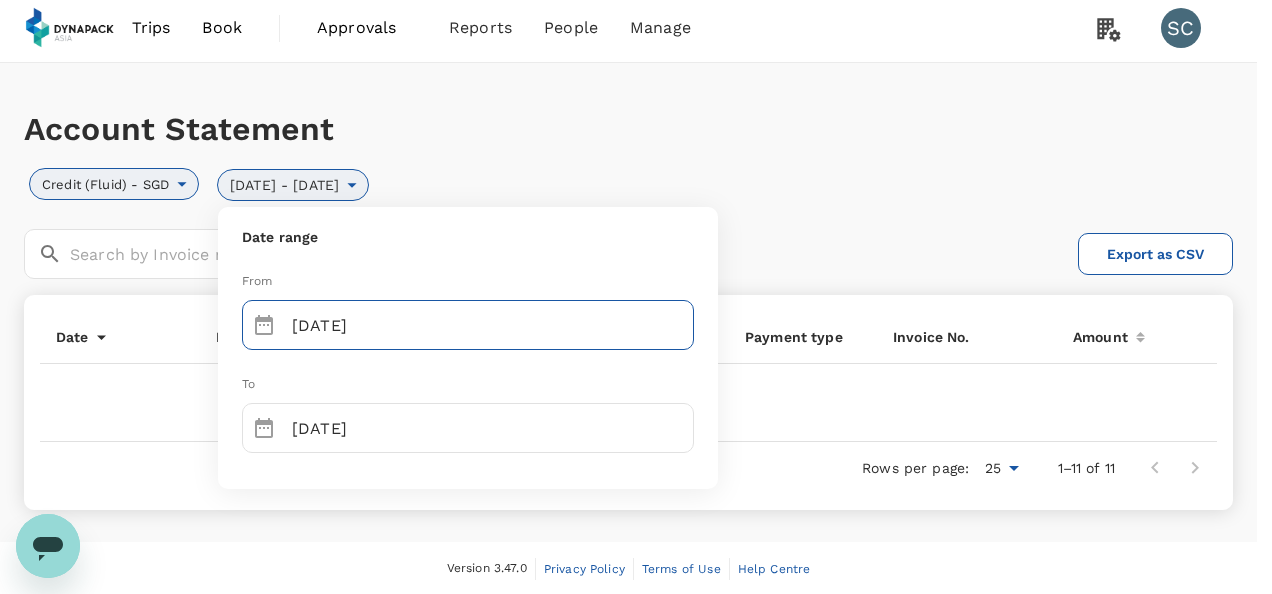 click 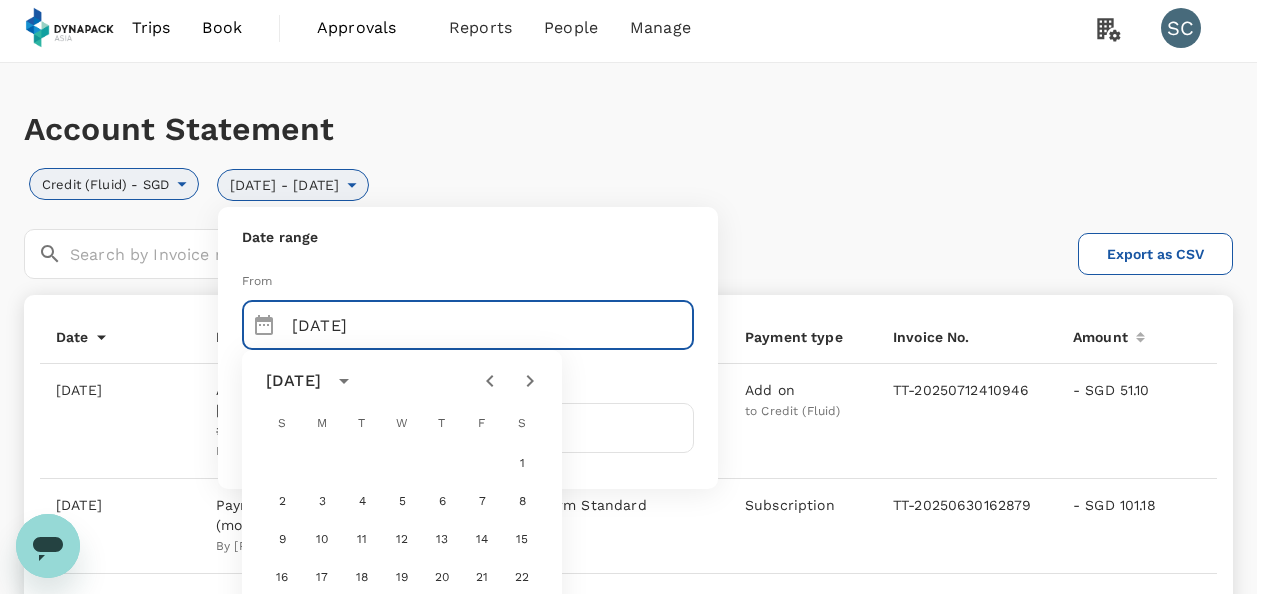 click at bounding box center [636, 297] 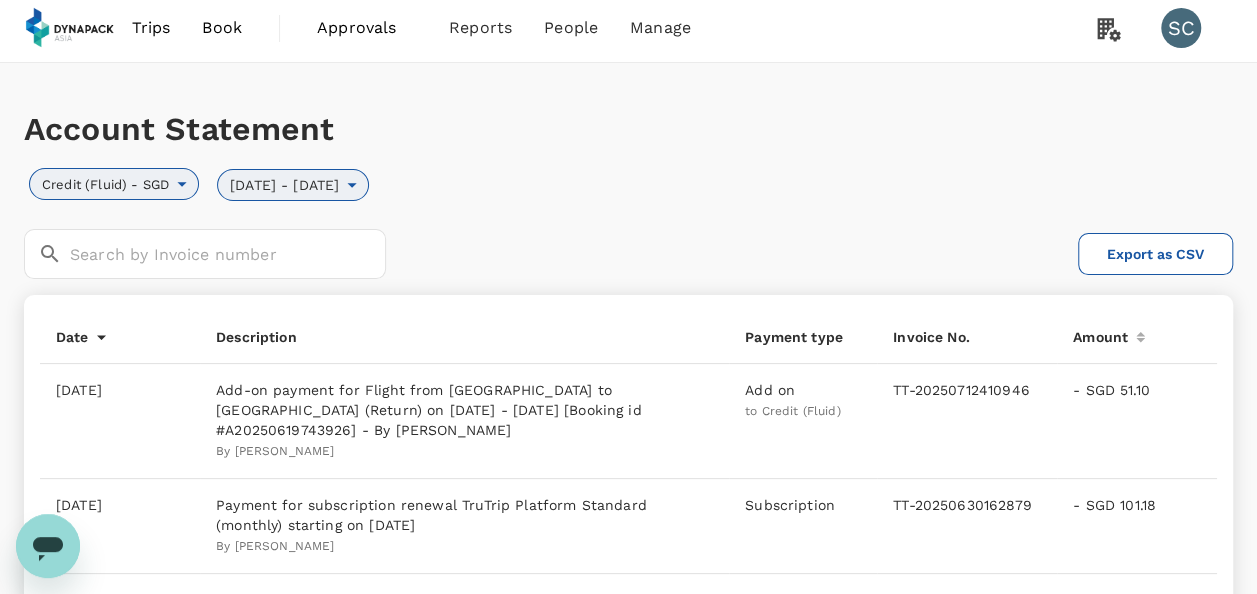 click on "[DATE] - [DATE]" at bounding box center (284, 185) 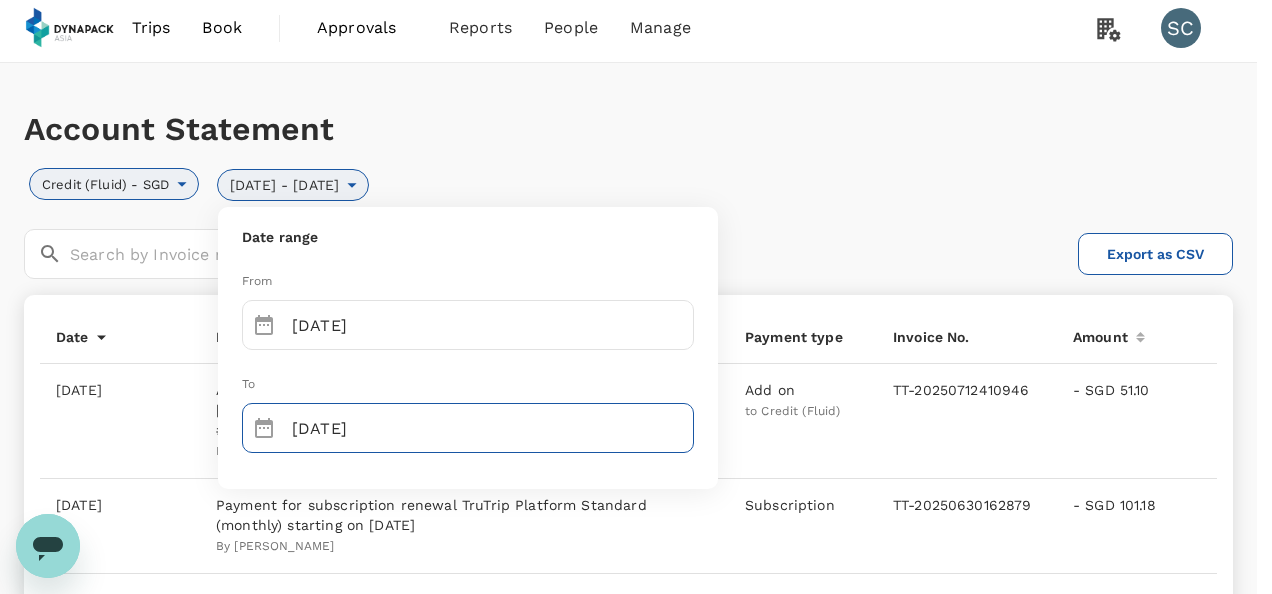 click 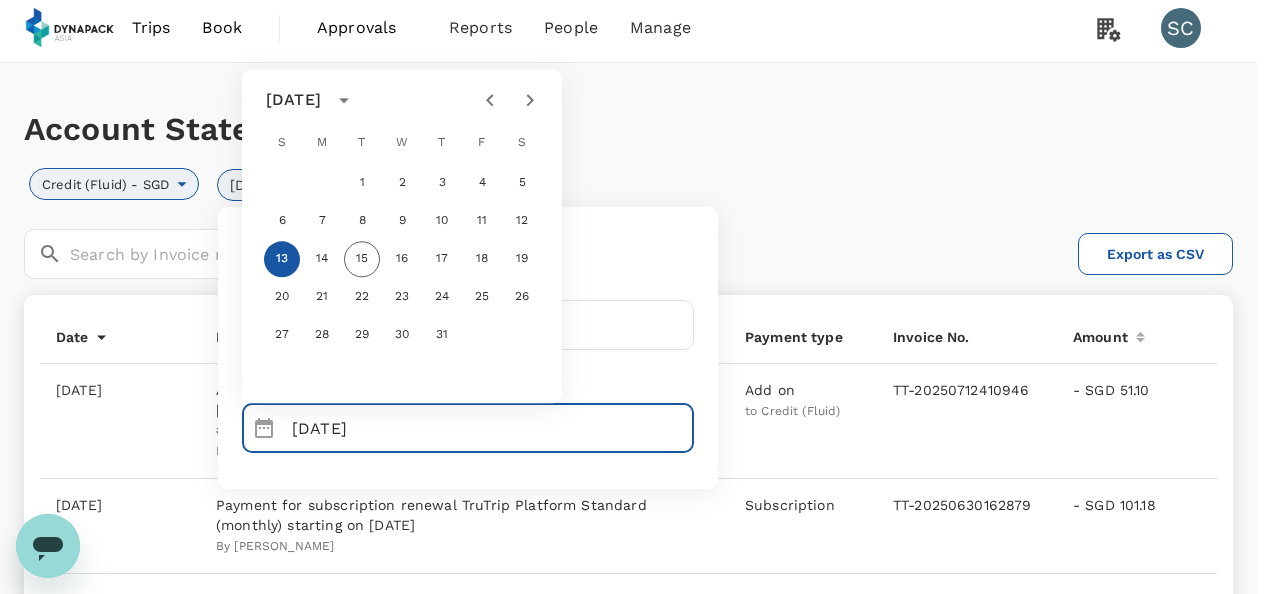 click 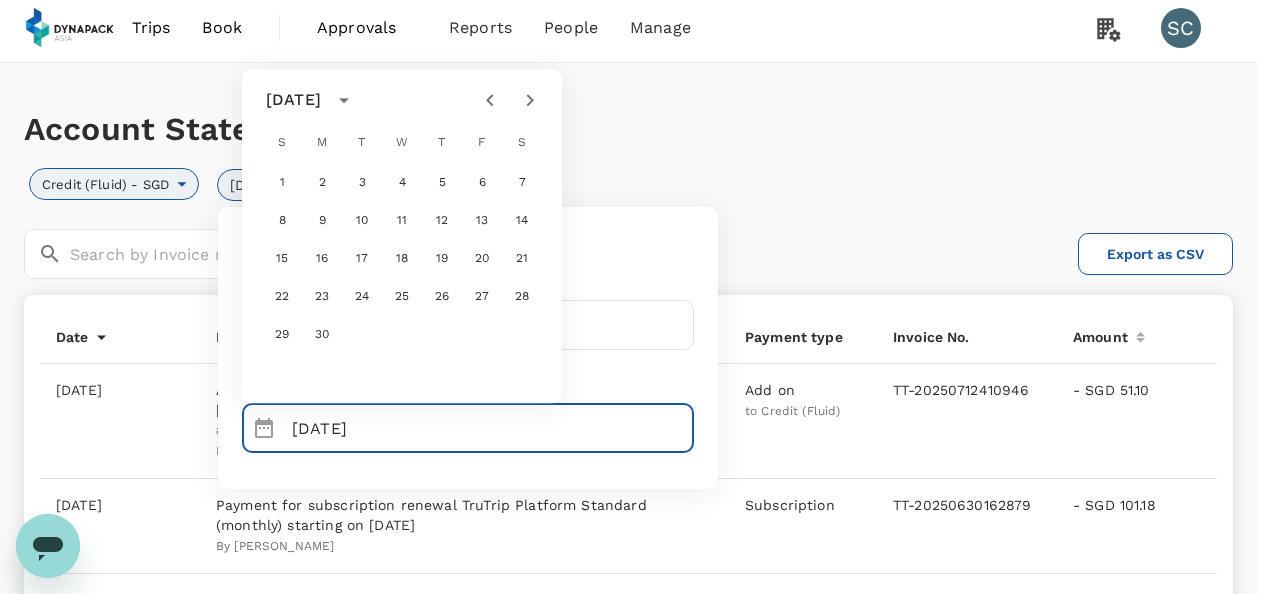 click 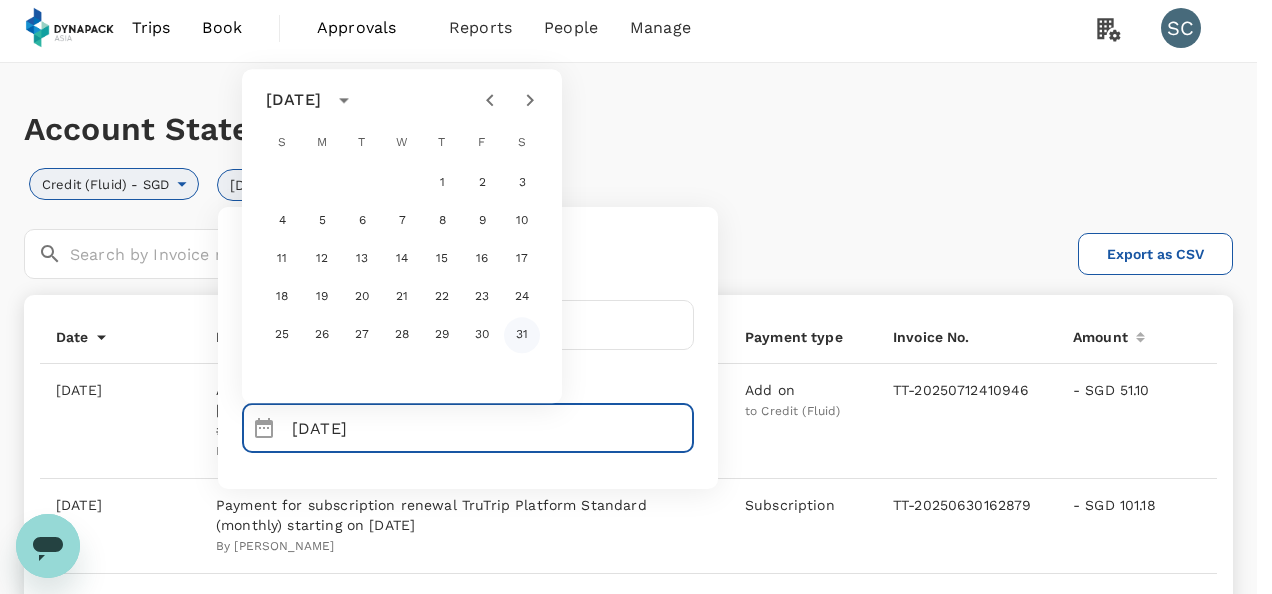 click on "31" at bounding box center (522, 335) 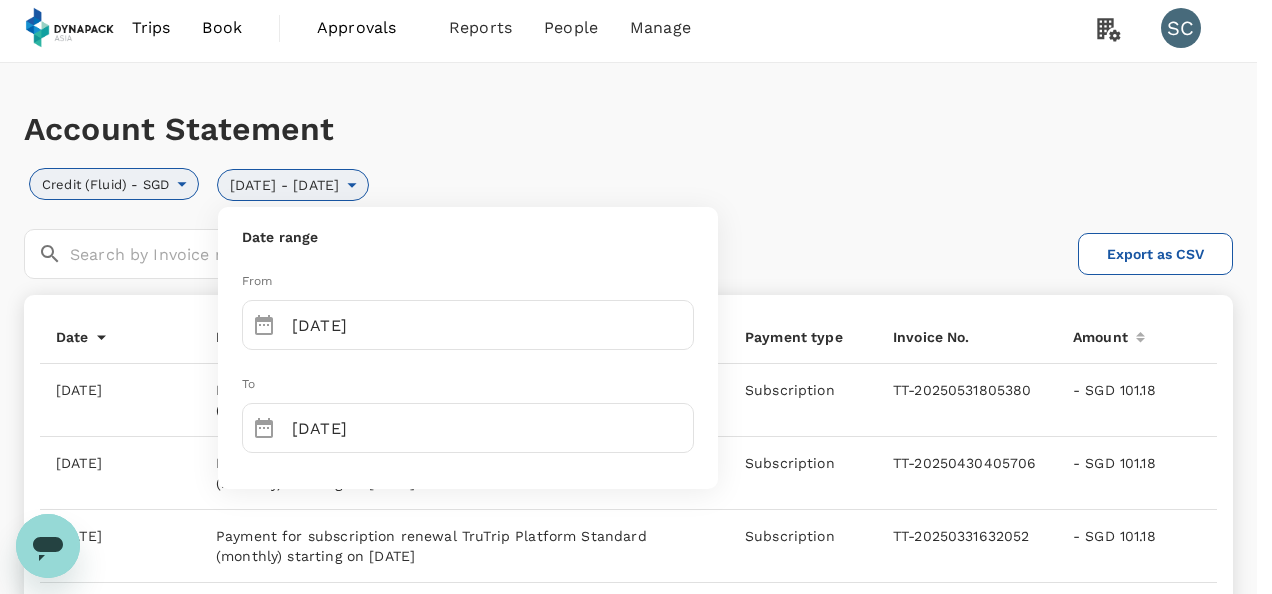 click at bounding box center [636, 297] 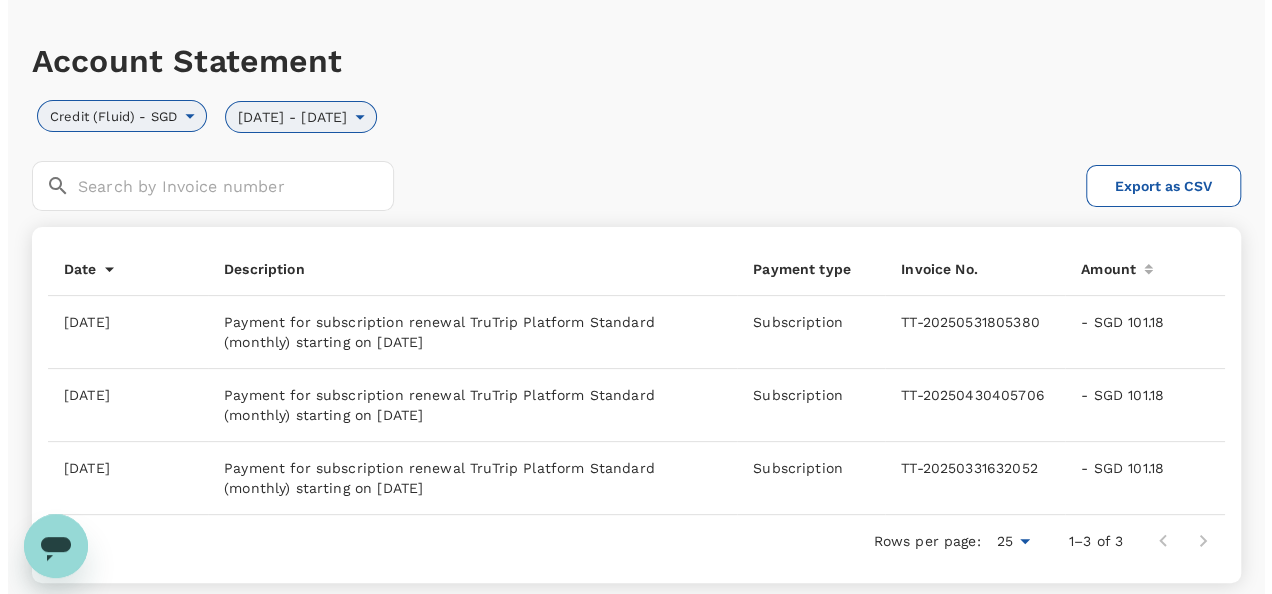scroll, scrollTop: 146, scrollLeft: 0, axis: vertical 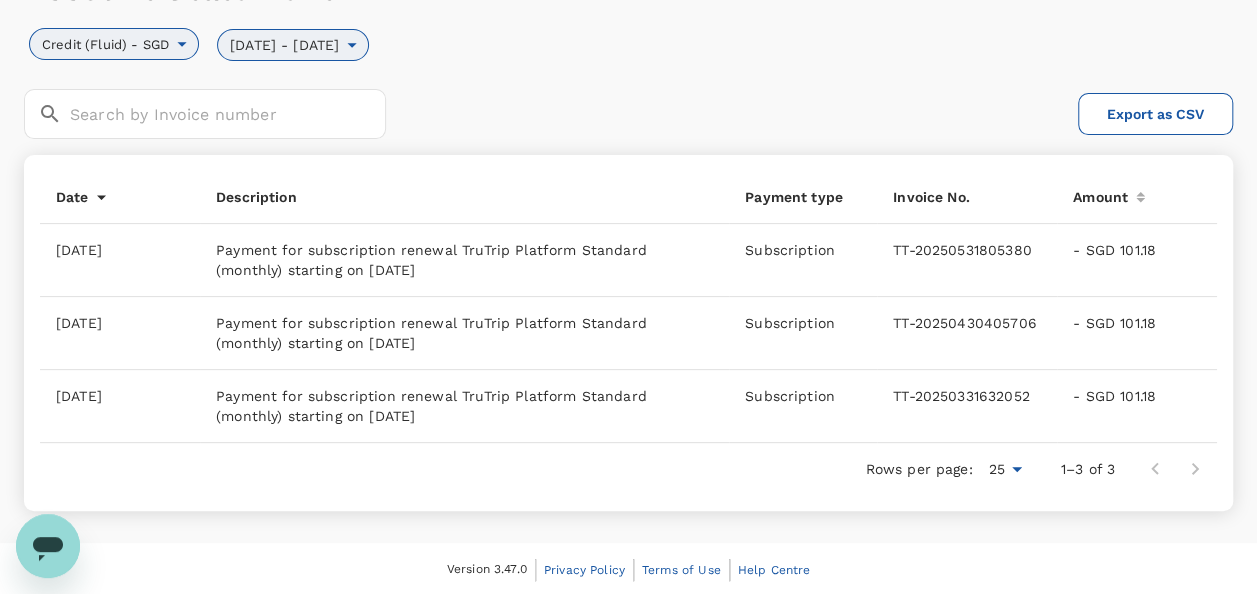 click on "[DATE] - [DATE]" at bounding box center [284, 45] 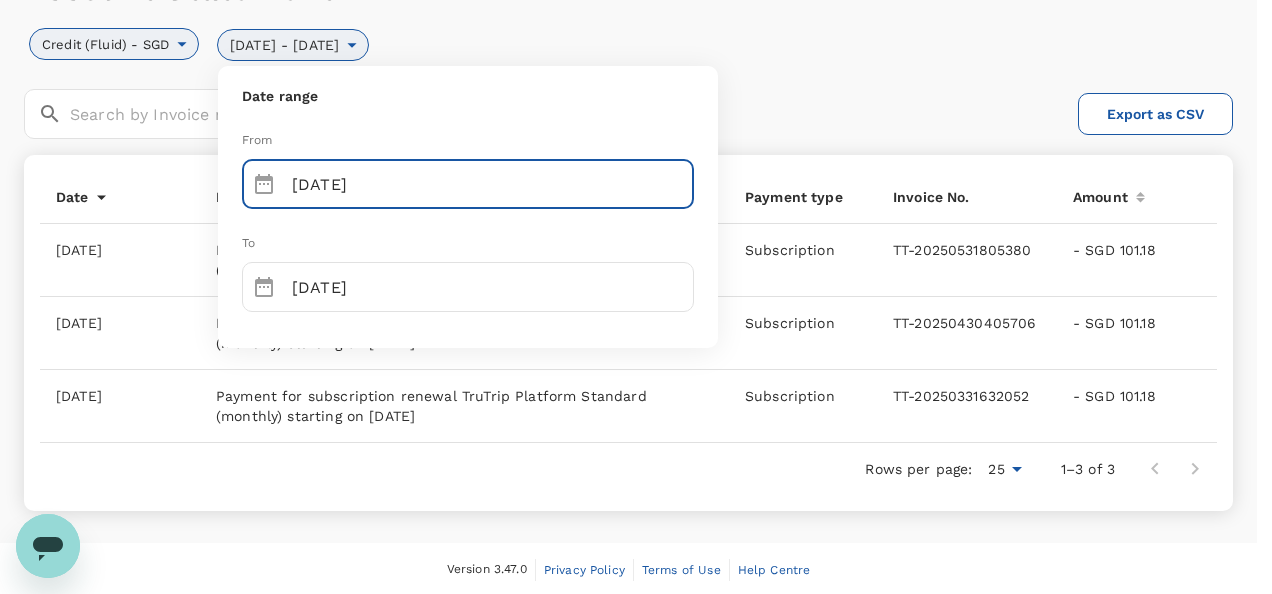 click on "[DATE]" at bounding box center [493, 184] 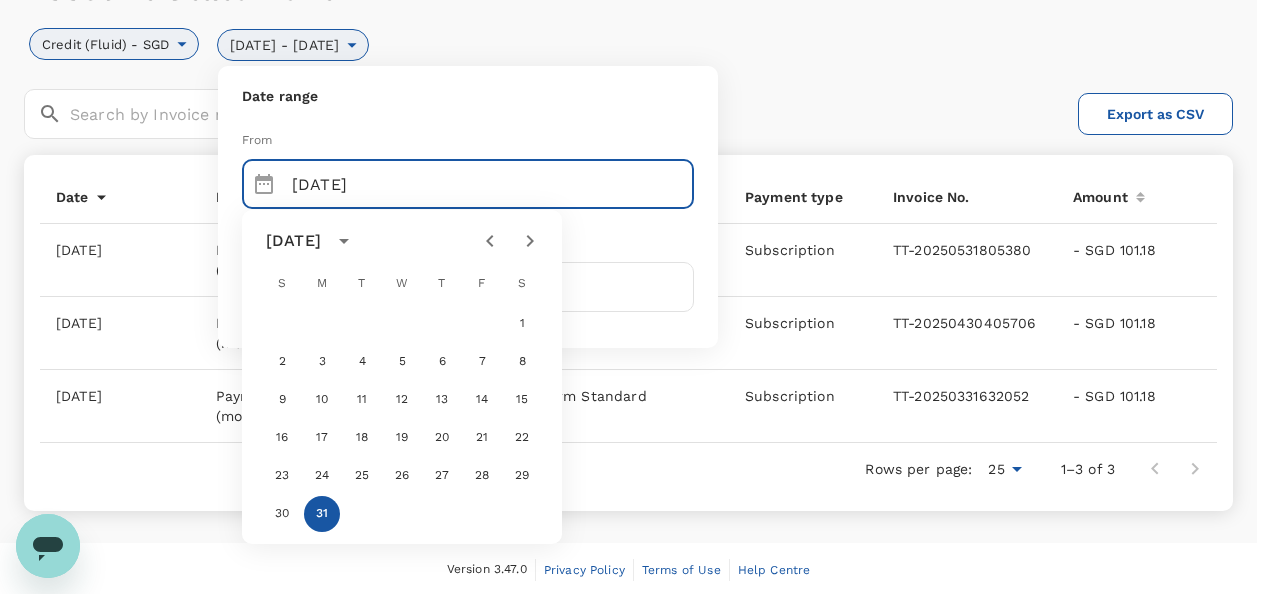 click 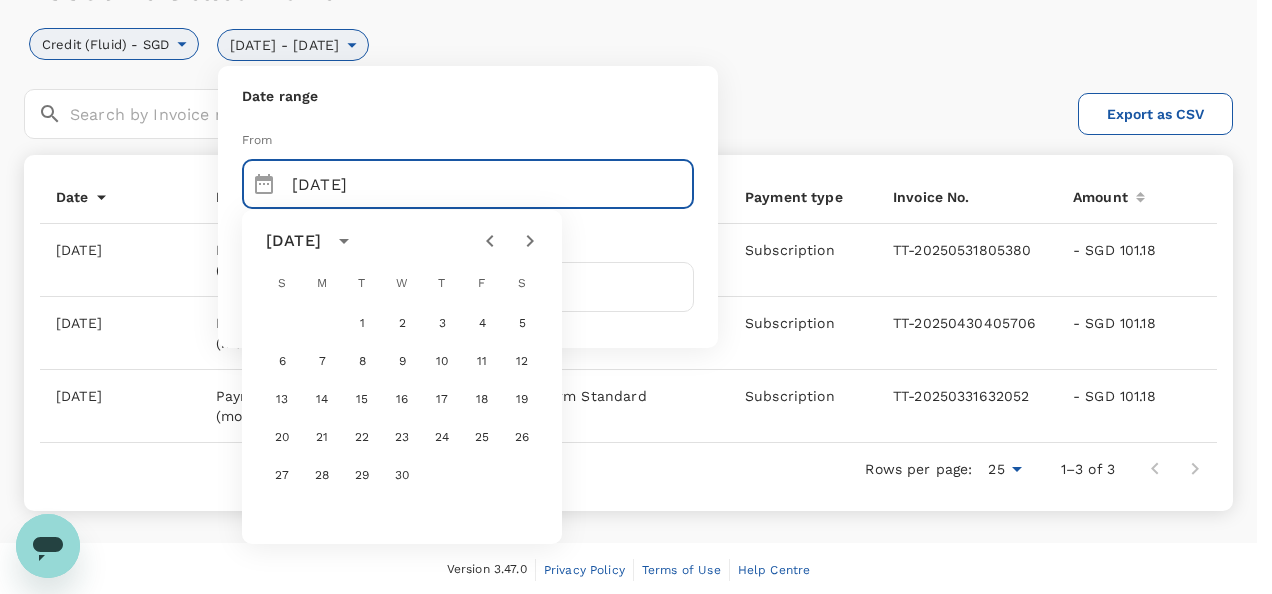 click 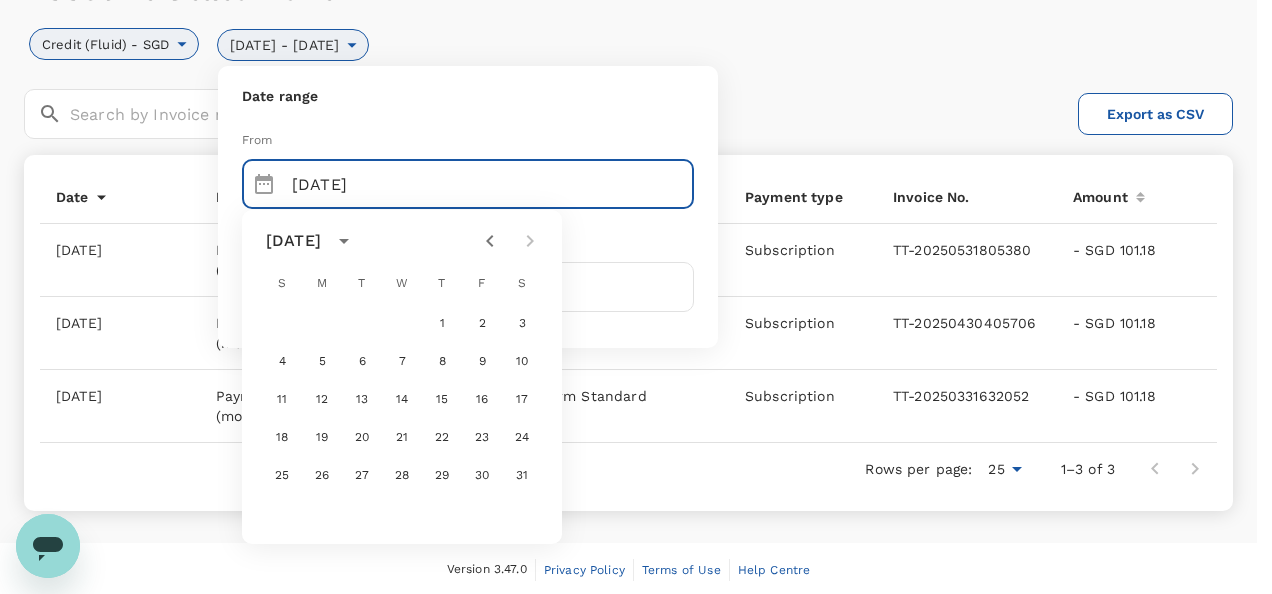 click at bounding box center (510, 241) 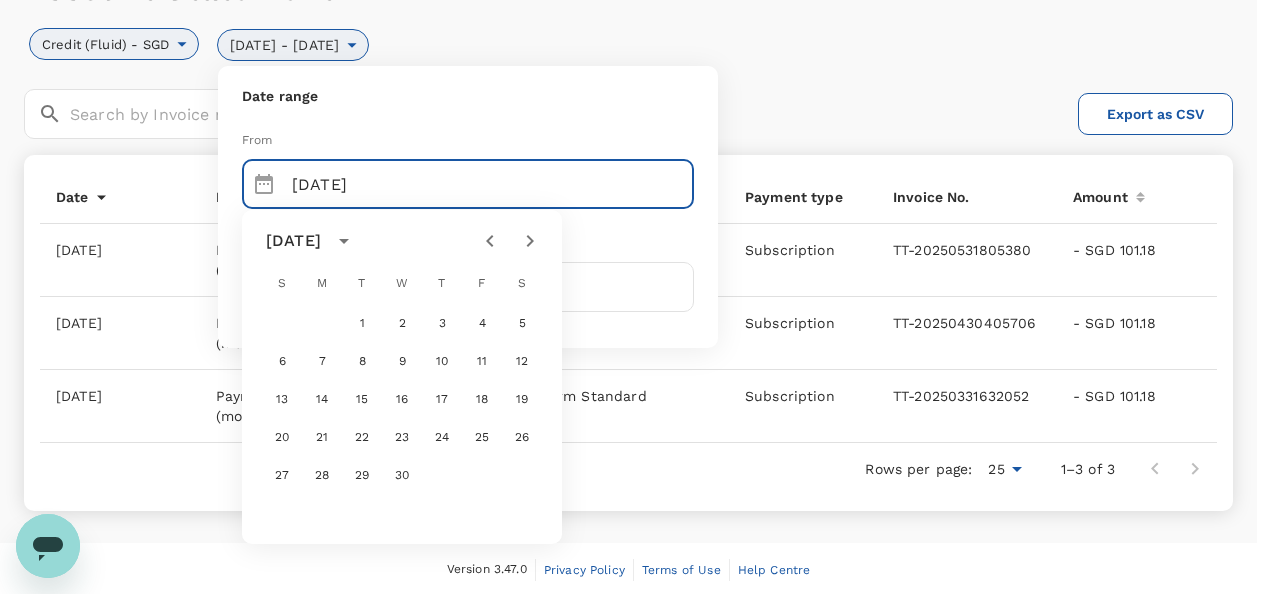 click 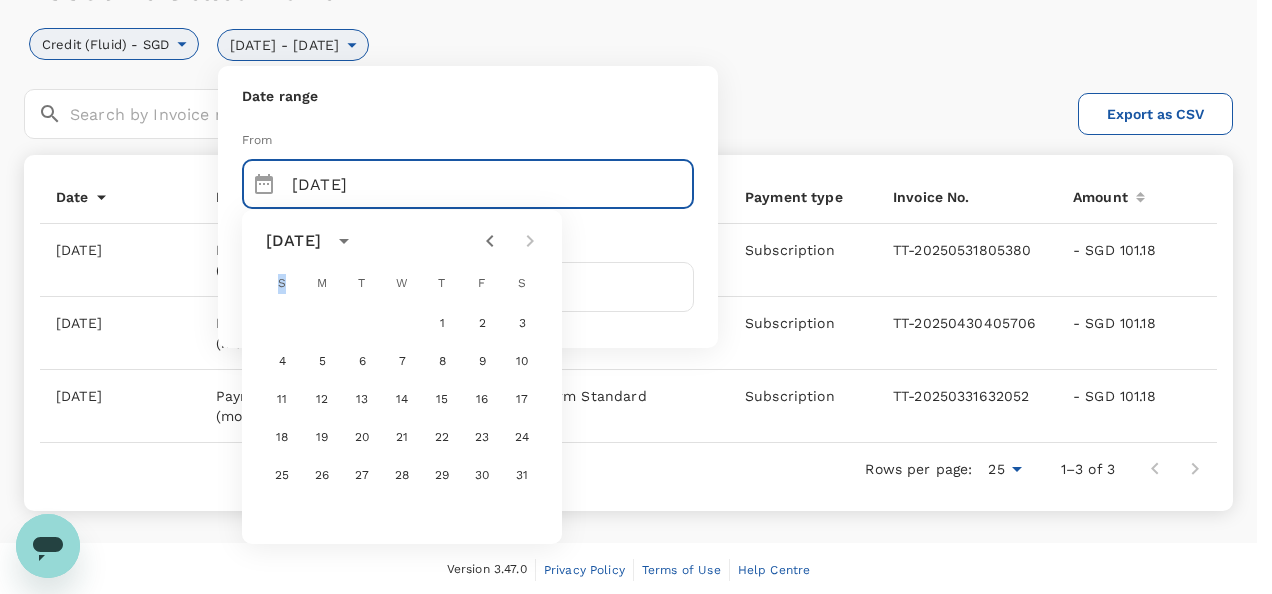 click at bounding box center (510, 241) 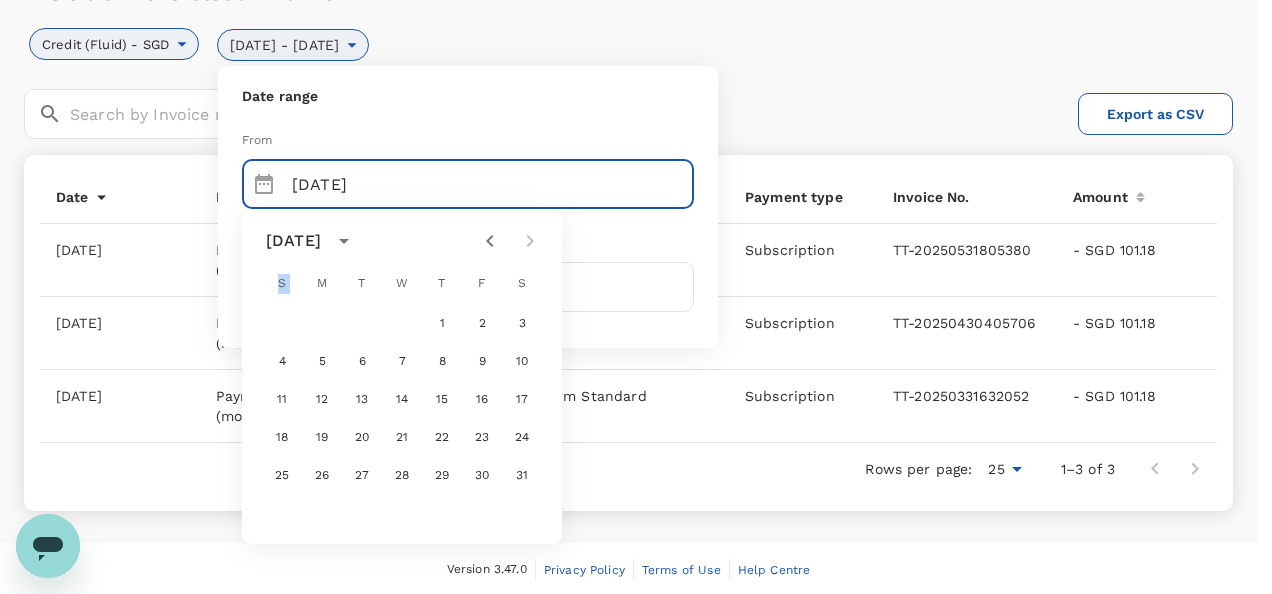 click at bounding box center (510, 241) 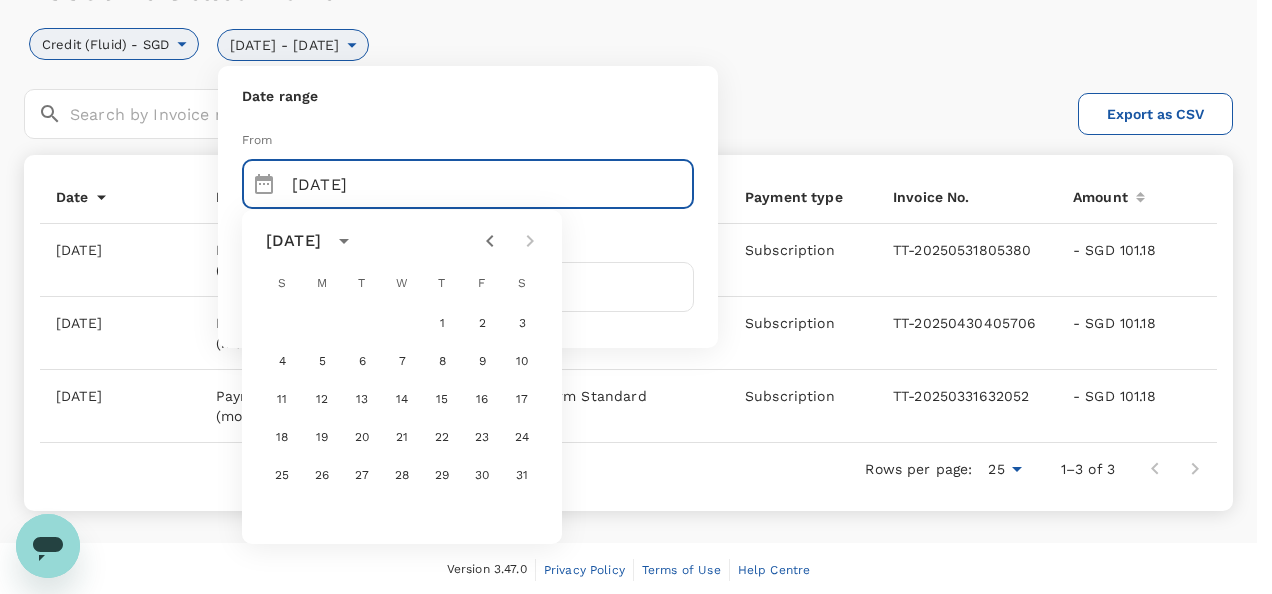 click at bounding box center (510, 241) 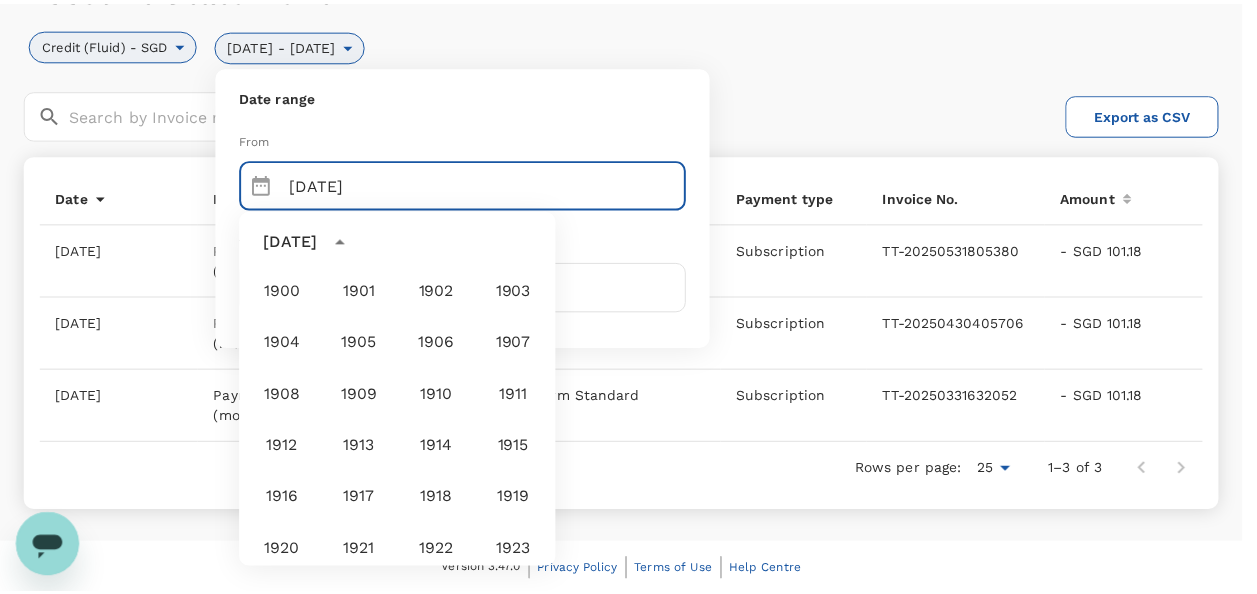 scroll, scrollTop: 1360, scrollLeft: 0, axis: vertical 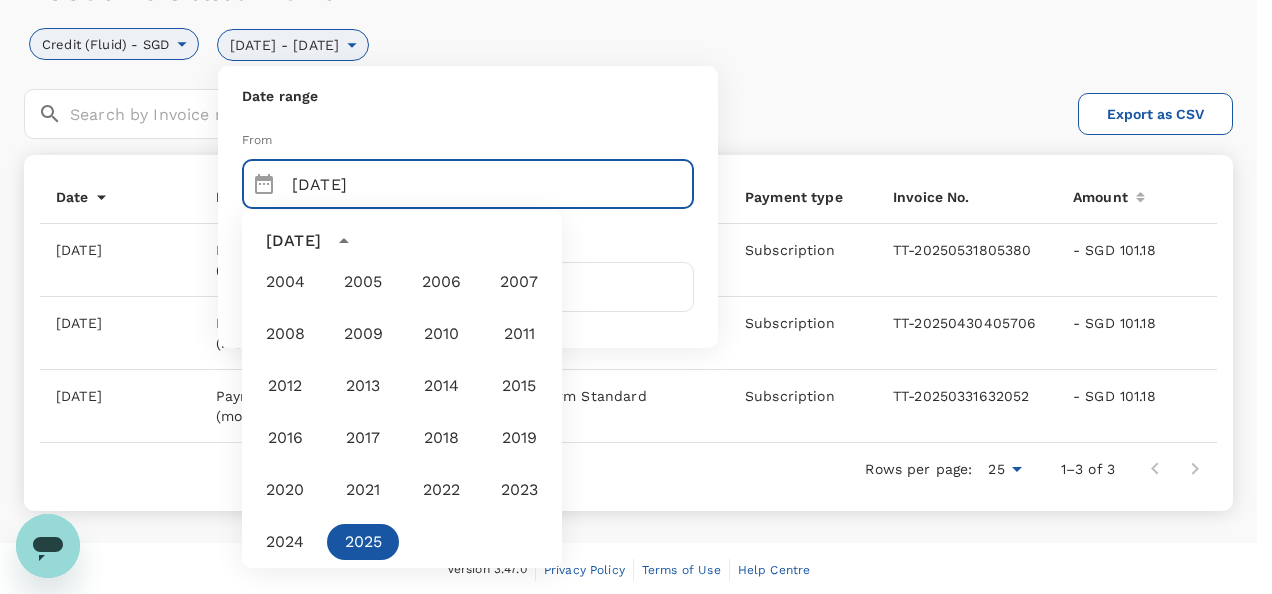 click 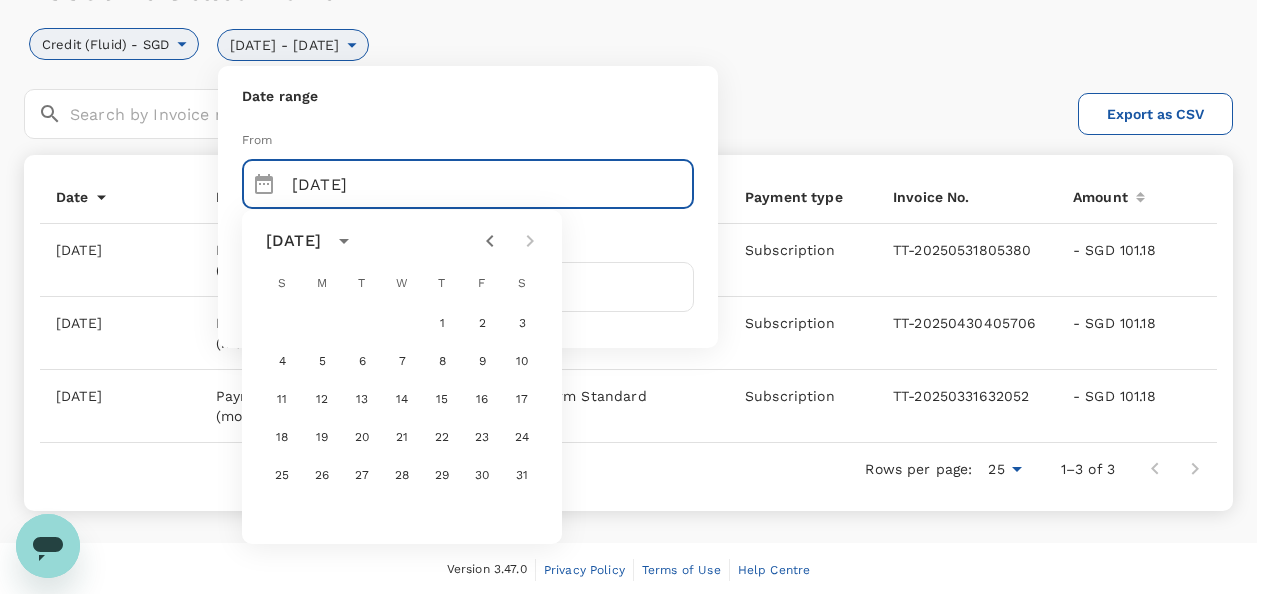 click at bounding box center (510, 241) 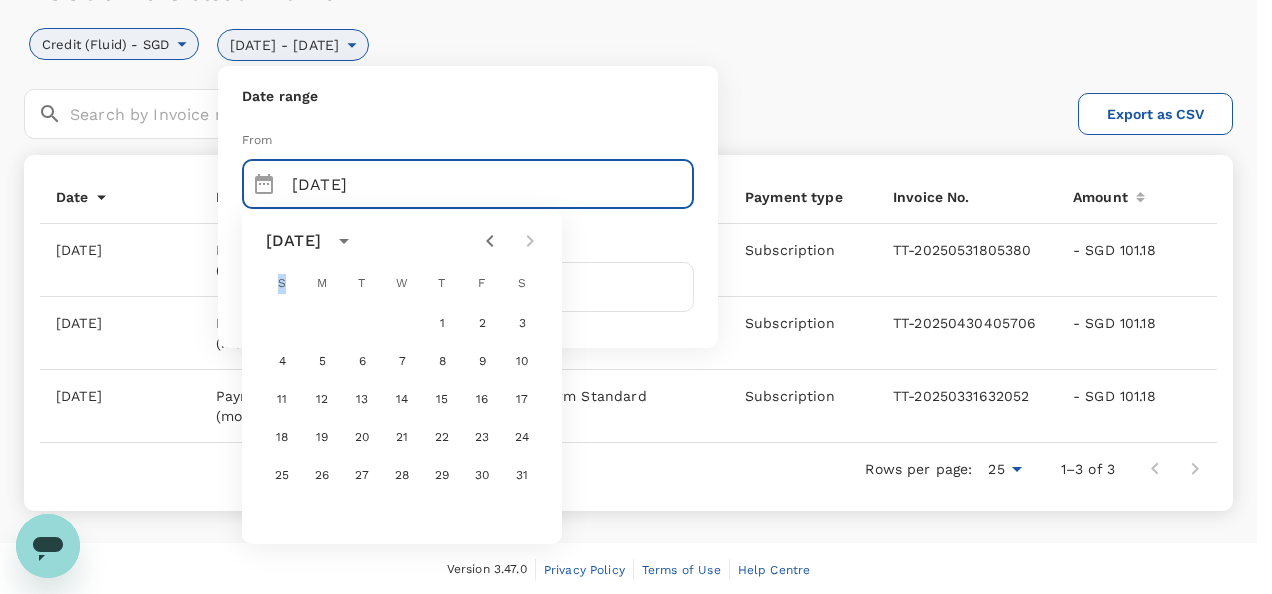 click at bounding box center [510, 241] 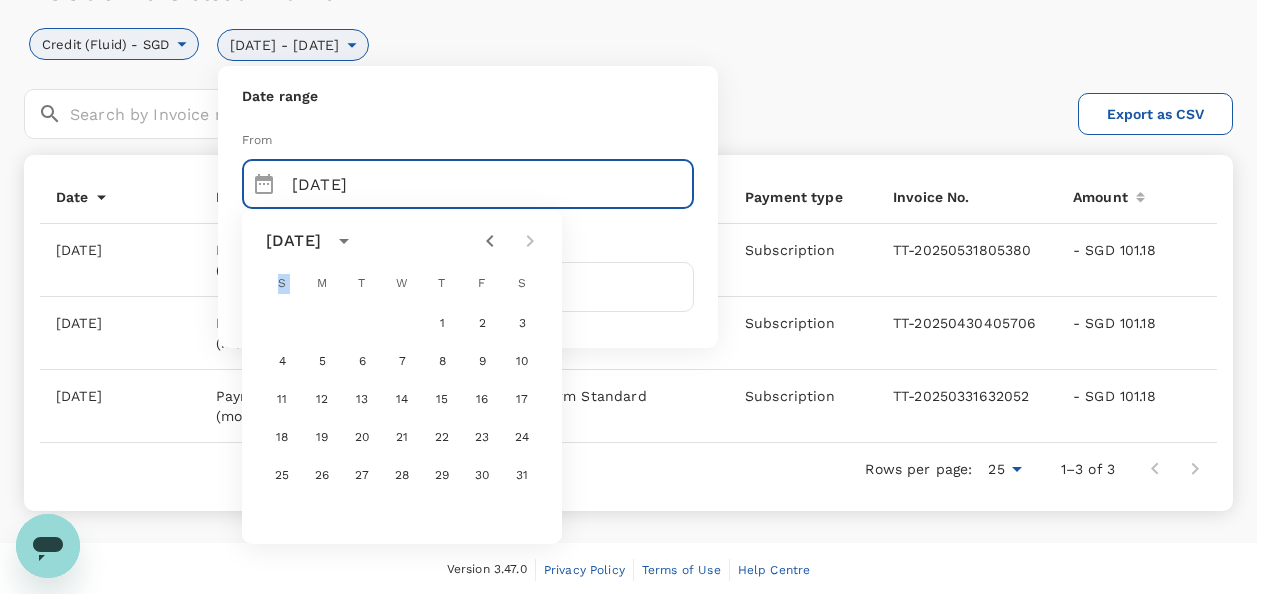 click at bounding box center (510, 241) 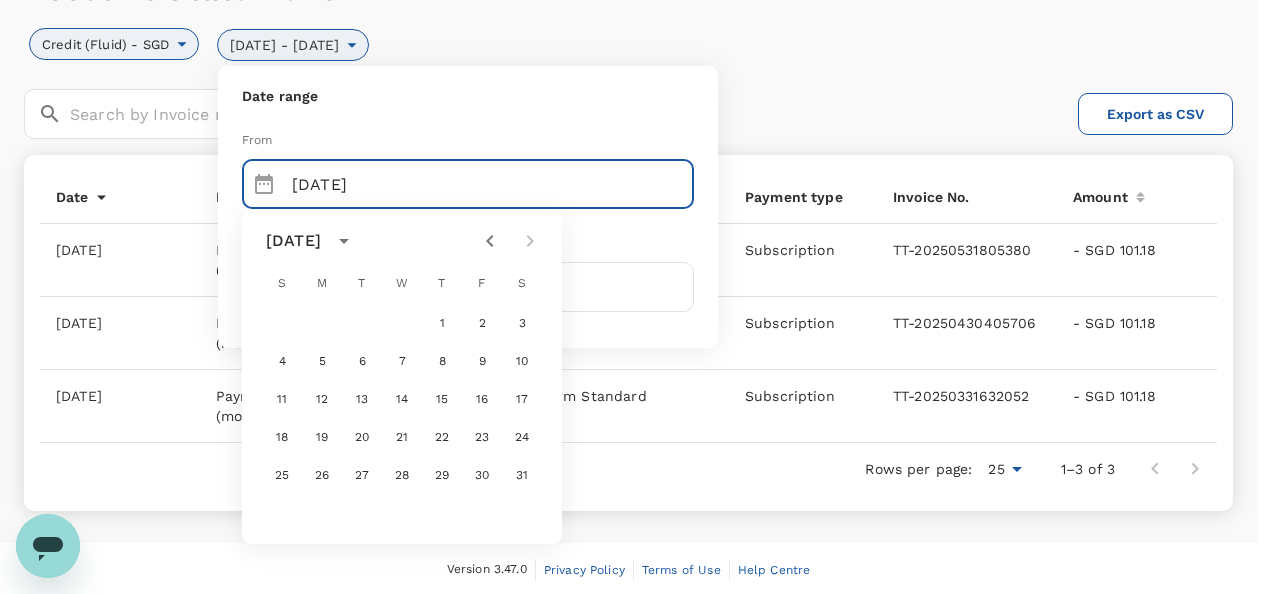 drag, startPoint x: 526, startPoint y: 238, endPoint x: 884, endPoint y: 93, distance: 386.2499 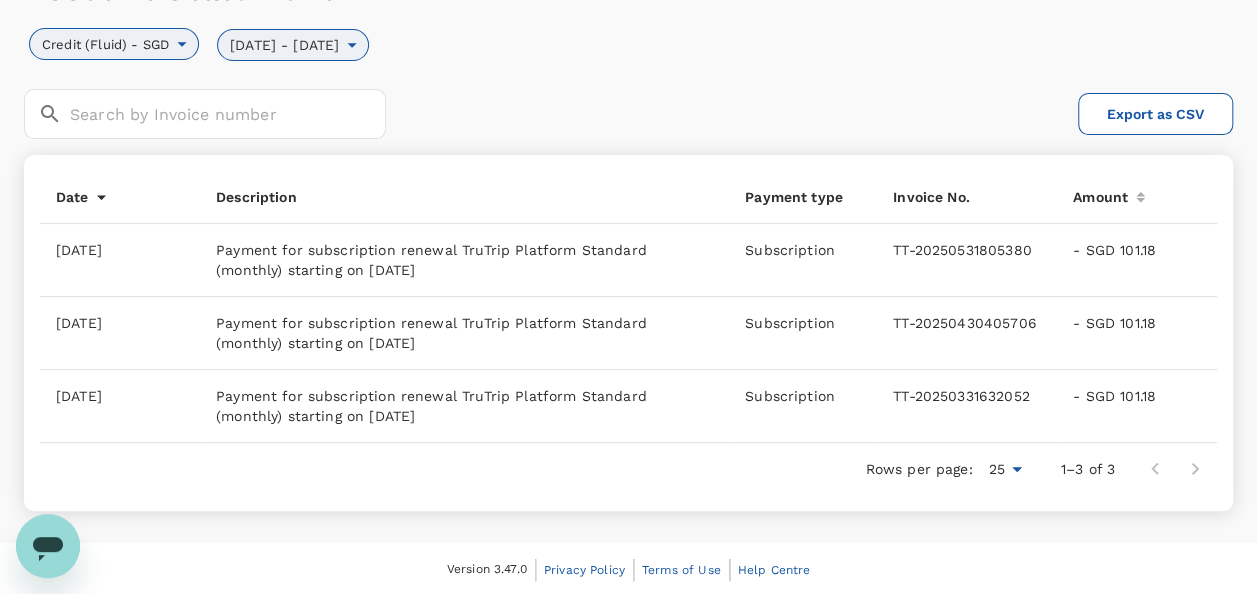 click on "[DATE] - [DATE]" at bounding box center [284, 45] 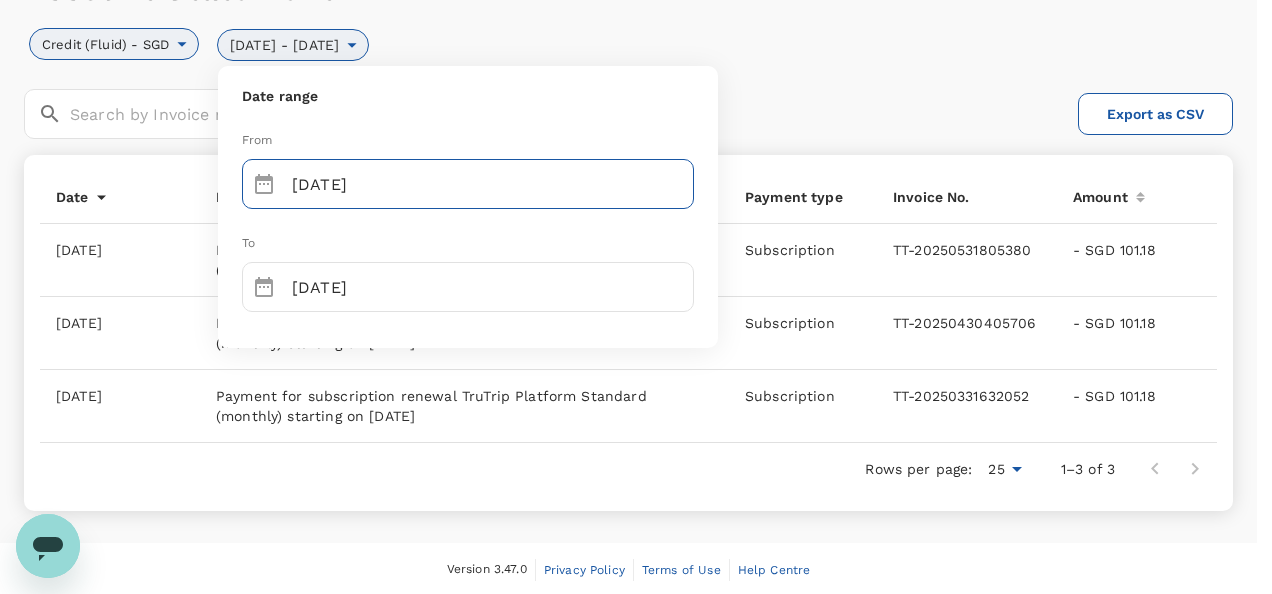click on "[DATE]" at bounding box center (493, 184) 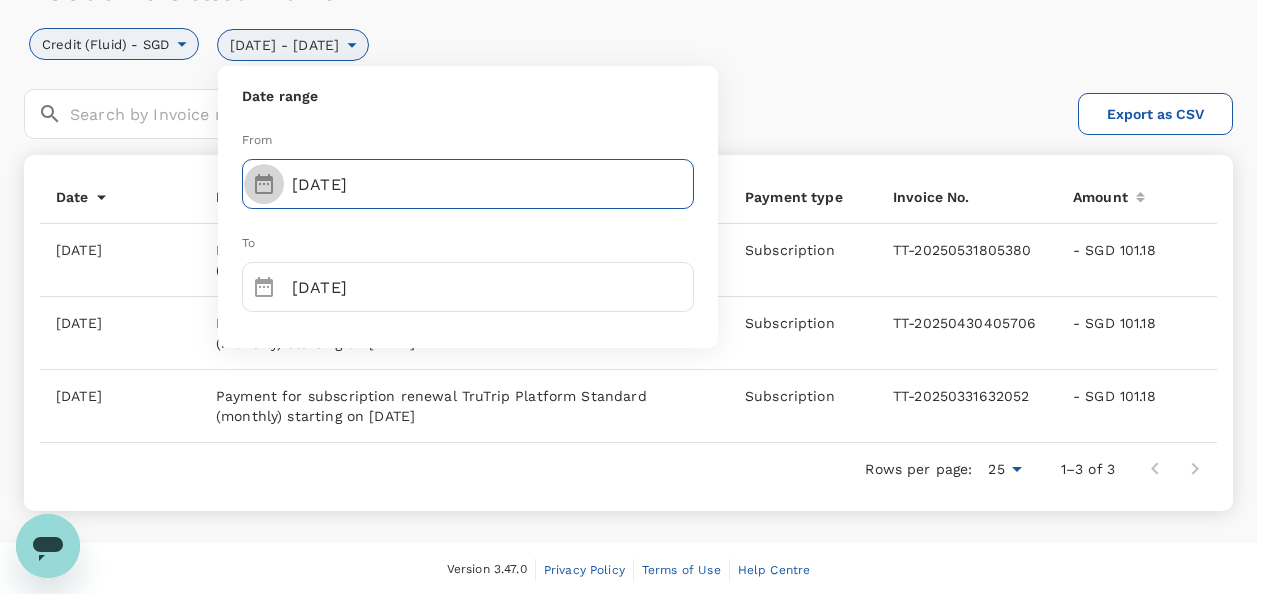 click 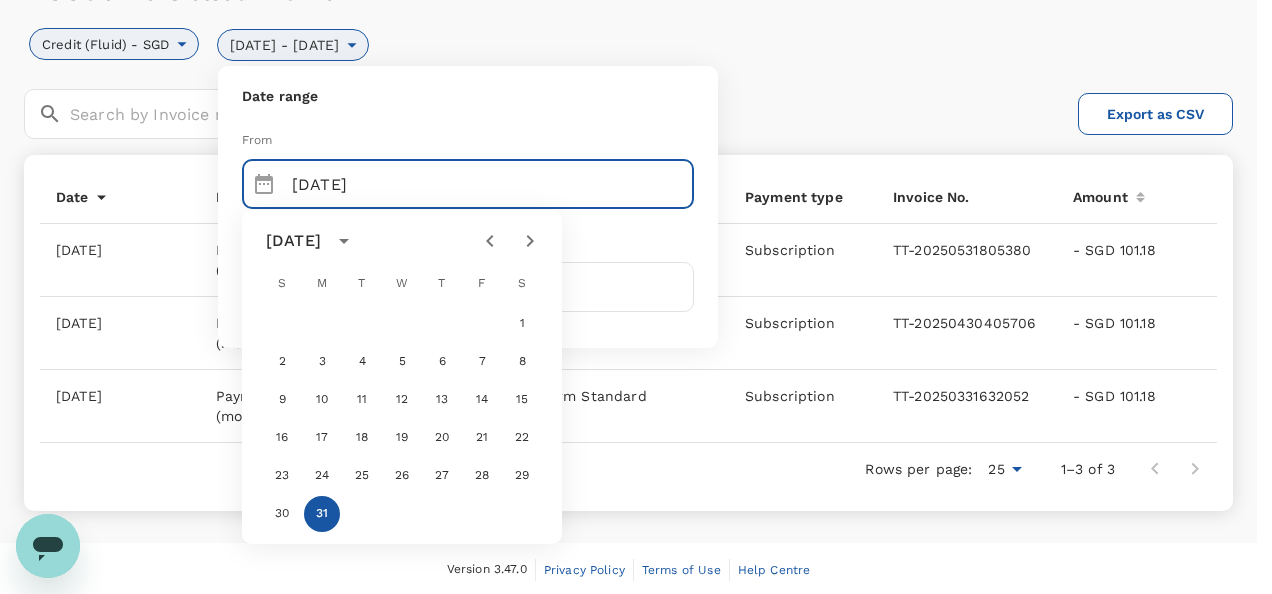 click 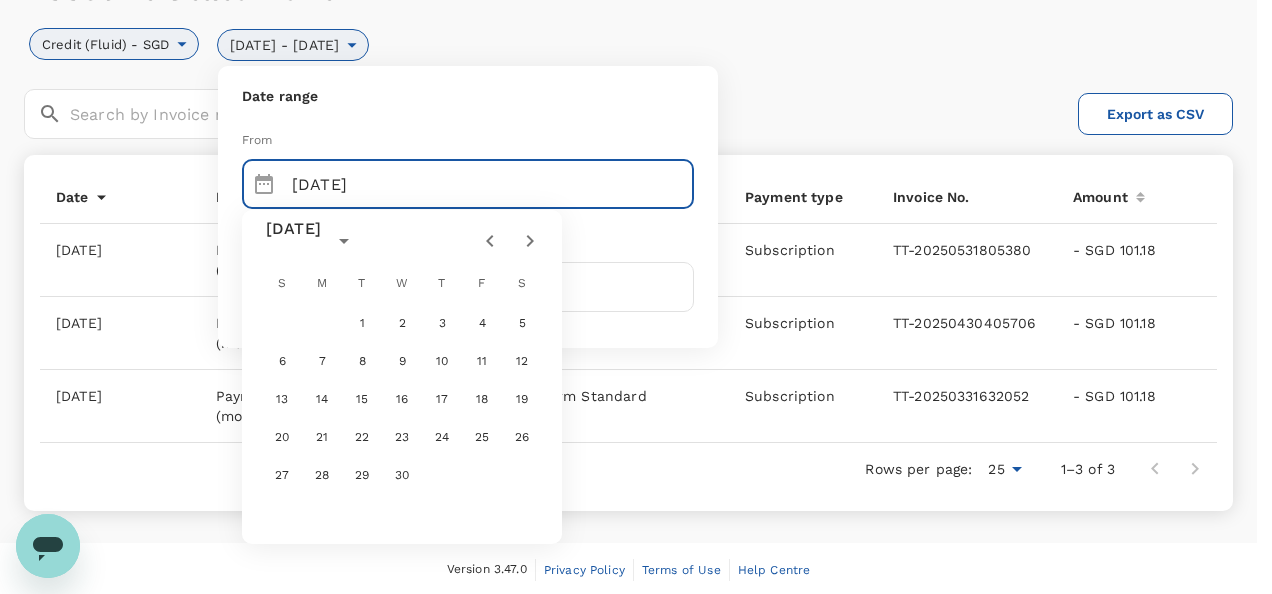 click 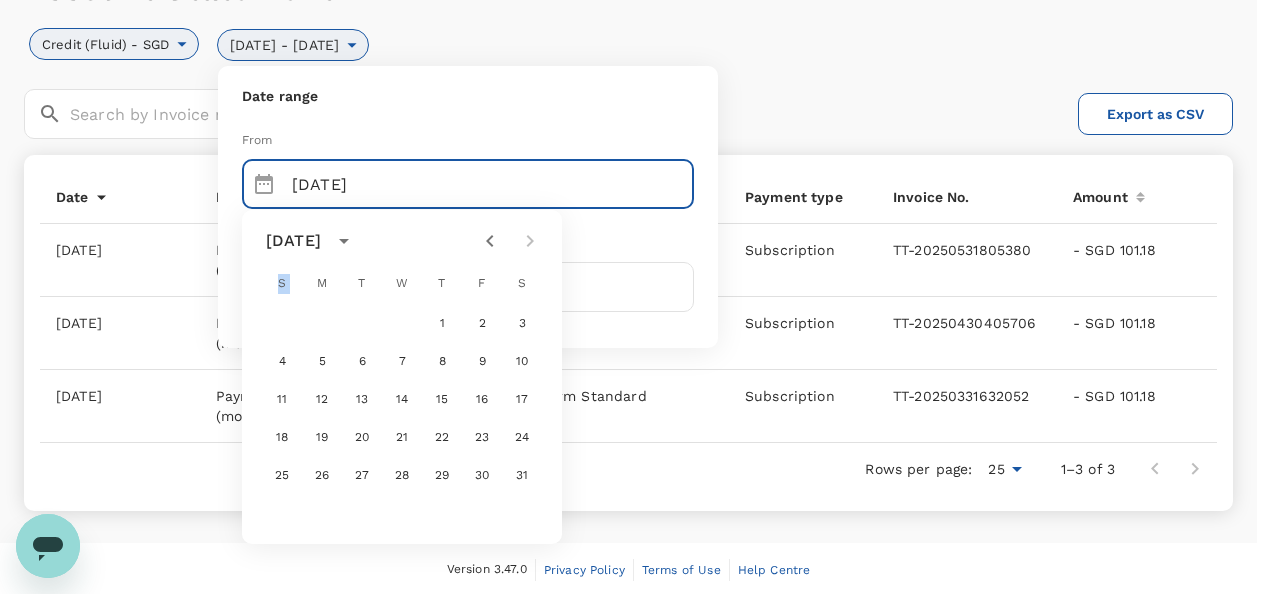 click at bounding box center (510, 241) 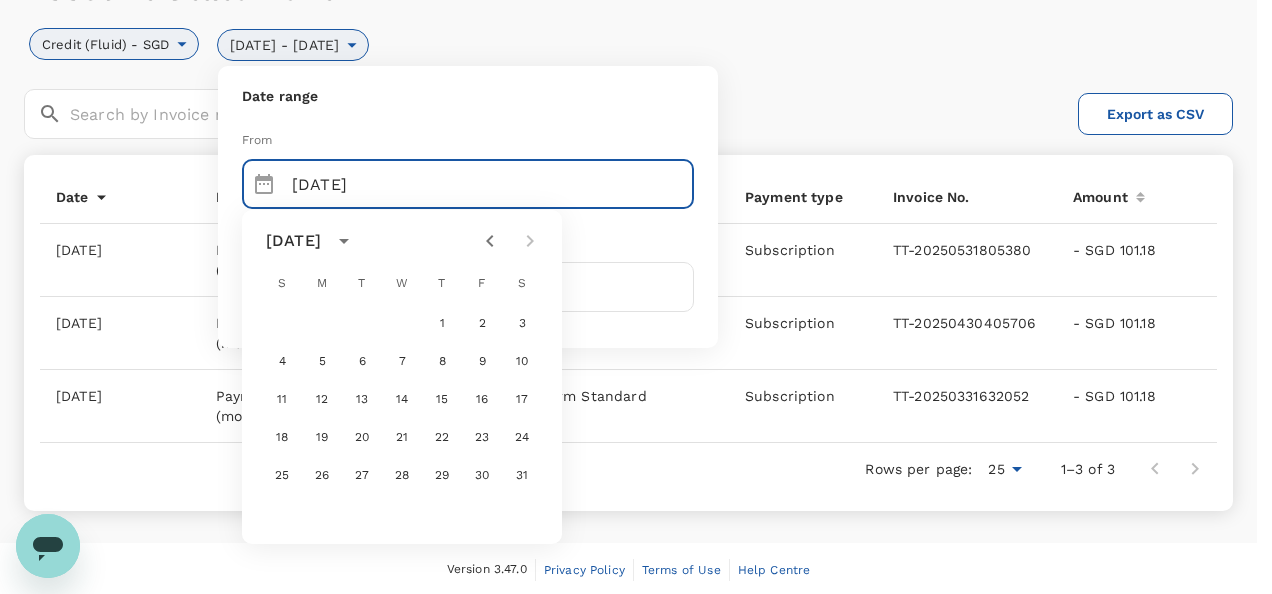 click at bounding box center [636, 297] 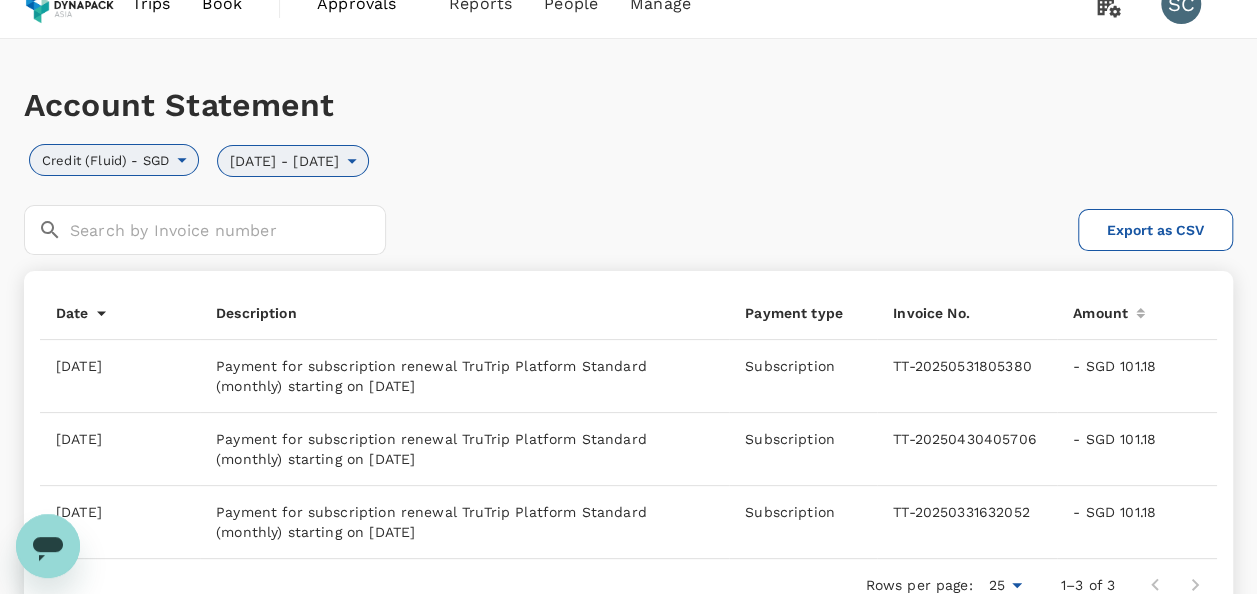 scroll, scrollTop: 0, scrollLeft: 0, axis: both 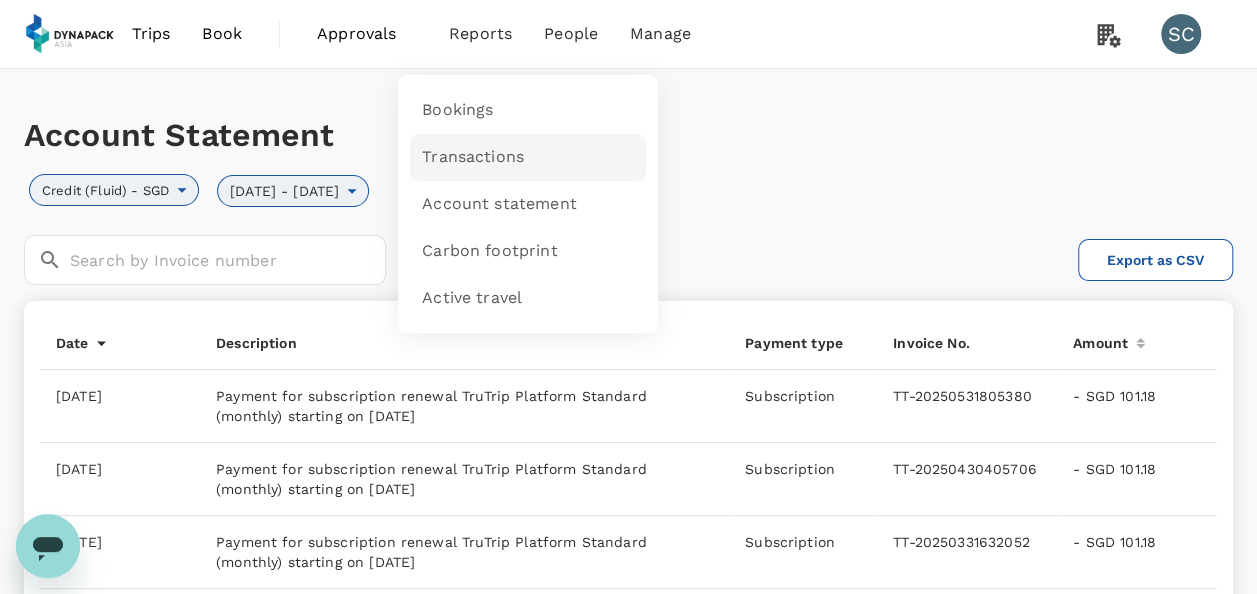 click on "Transactions" at bounding box center [473, 157] 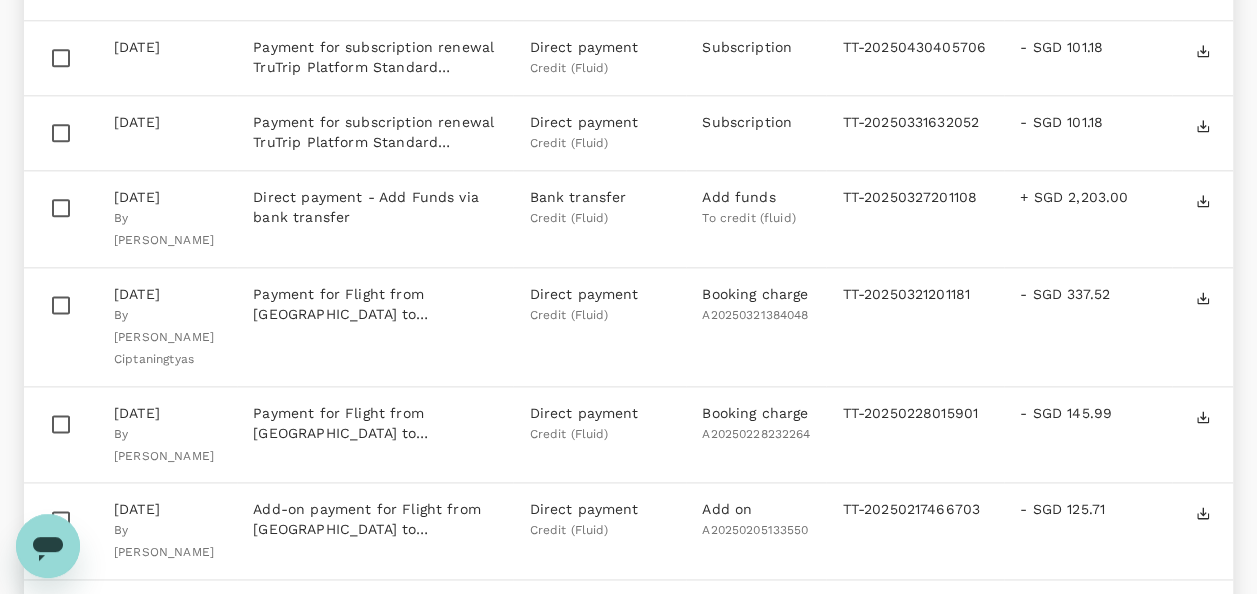 scroll, scrollTop: 1100, scrollLeft: 0, axis: vertical 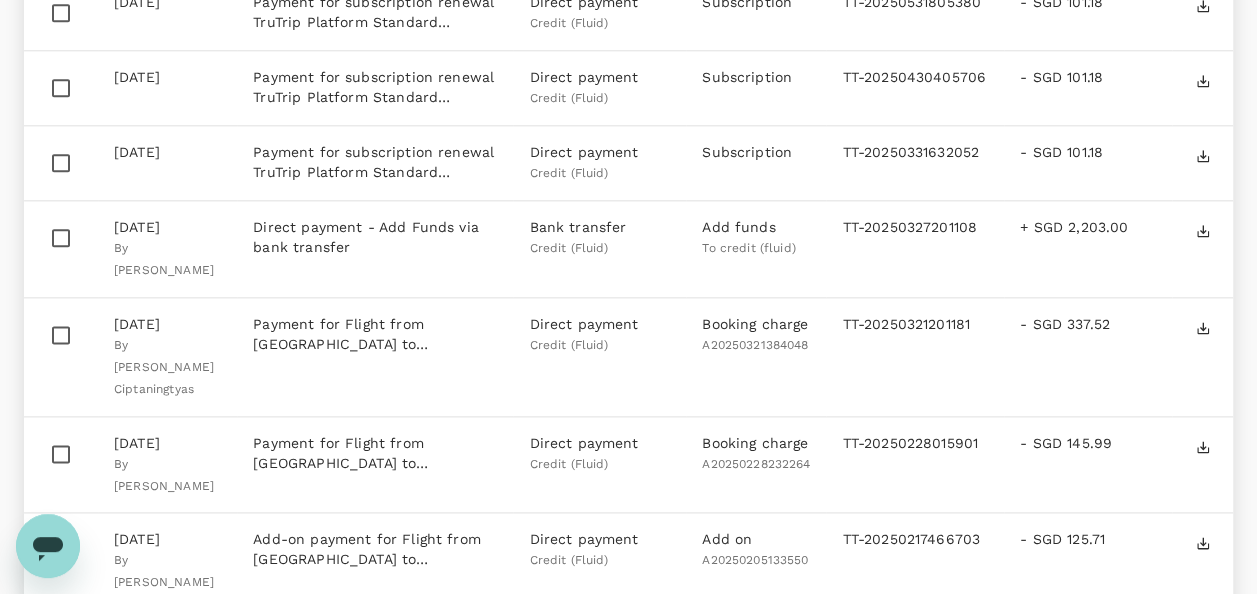 click 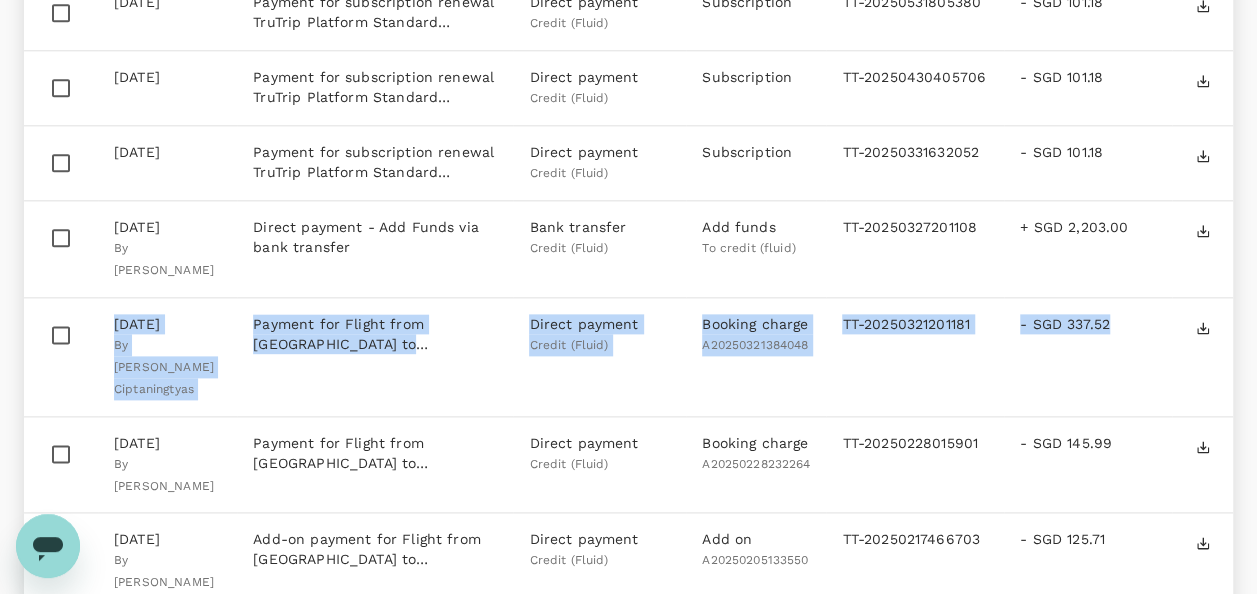 drag, startPoint x: 1126, startPoint y: 245, endPoint x: 1118, endPoint y: 314, distance: 69.46222 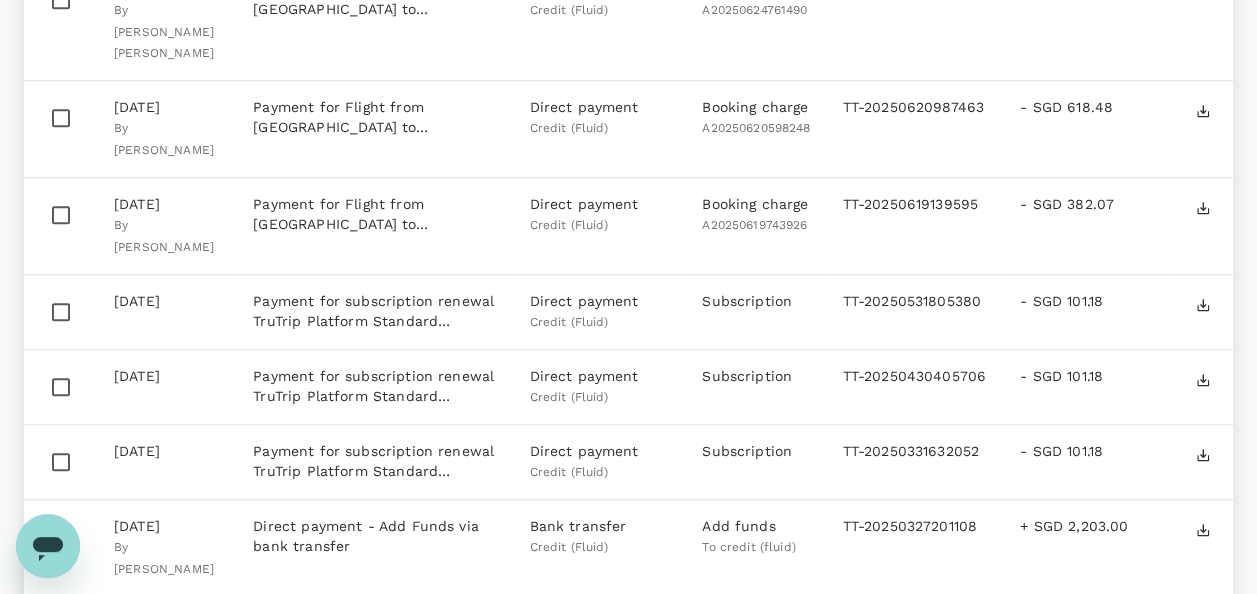scroll, scrollTop: 1000, scrollLeft: 0, axis: vertical 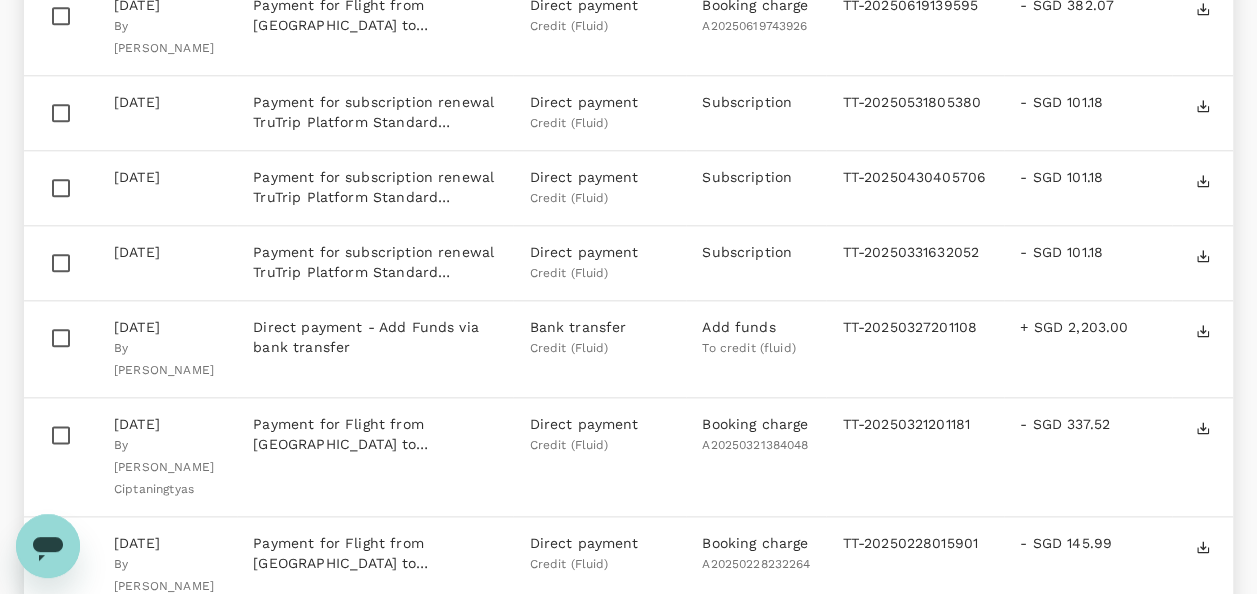 click on "Date range Payment method Type Account Invoice profile Currency Booking source [PERSON_NAME] Travellers ​ ​ Export as CSV   (0) Date Description Payment Method Type Invoice No. Amount [DATE] By [PERSON_NAME] Add-on payment for Flight from [GEOGRAPHIC_DATA] to [GEOGRAPHIC_DATA] (Return) on [DATE] - [DATE] [Booking id #A20250619743926] - By [PERSON_NAME] Direct payment   Credit (Fluid) Add on A20250619743926 TT-20250714182528 - SGD 24.53 [DATE] By [PERSON_NAME] Add-on payment for Flight from [GEOGRAPHIC_DATA] to [GEOGRAPHIC_DATA] (Return) on [DATE] - [DATE] [Booking id #A20250619743926] - By [PERSON_NAME] Direct payment   Credit (Fluid) Add on A20250619743926 TT-20250712410946 - SGD 51.10 [DATE] By [PERSON_NAME] Payment for subscription renewal TruTrip Platform Standard (monthly) starting on [DATE] Direct payment   Credit (Fluid) Subscription TT-20250630162879 - SGD 101.18 [DATE] By [PERSON_NAME] Direct payment   Credit (Fluid) Booking charge A20250626163437 TT-20250626156226" at bounding box center [628, 456] 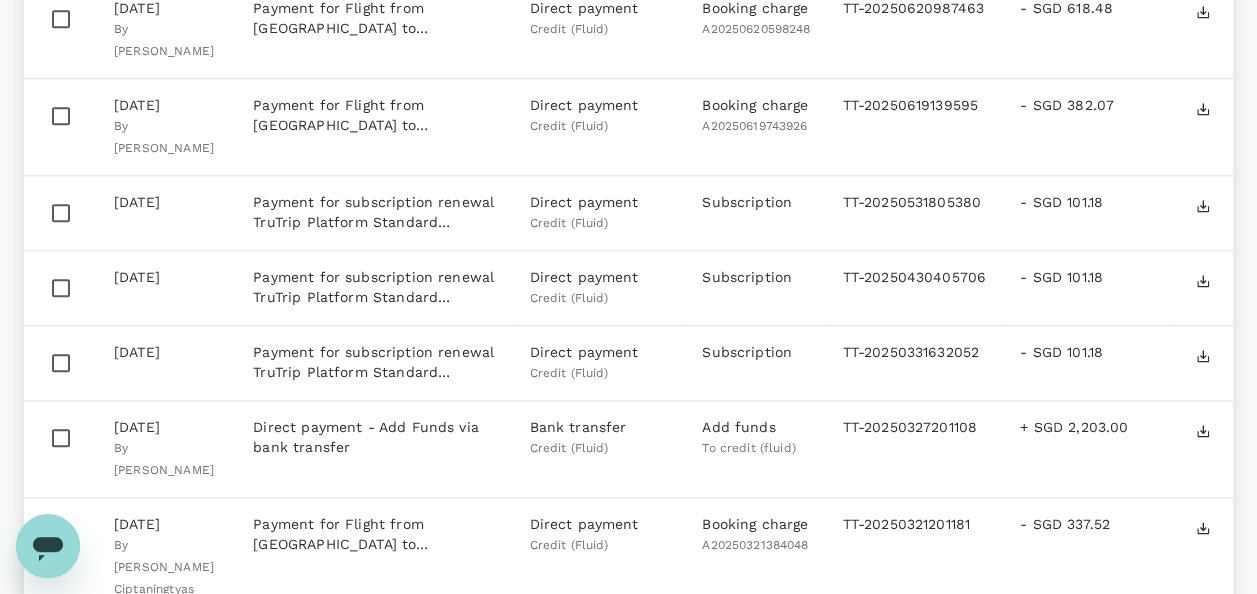 click 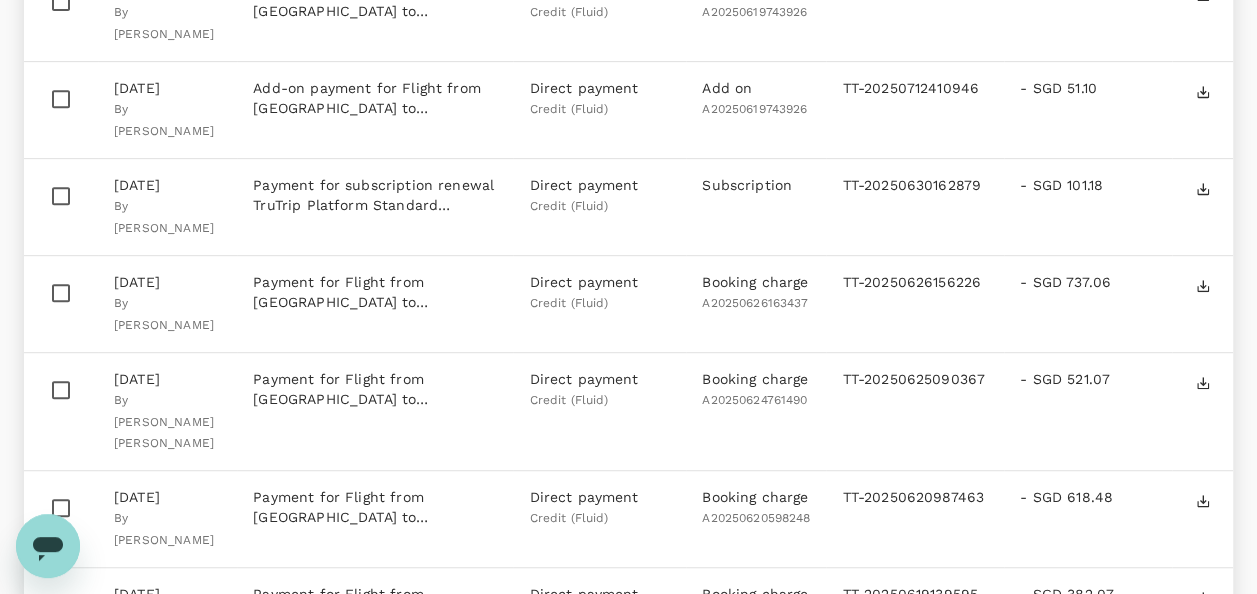 scroll, scrollTop: 380, scrollLeft: 0, axis: vertical 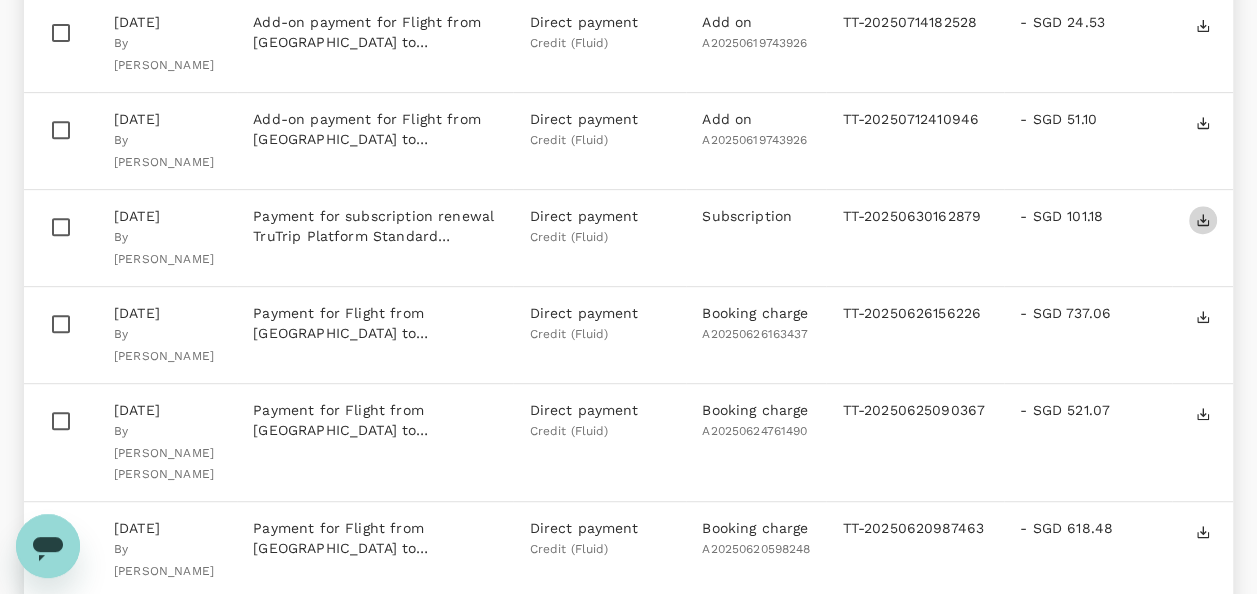 click 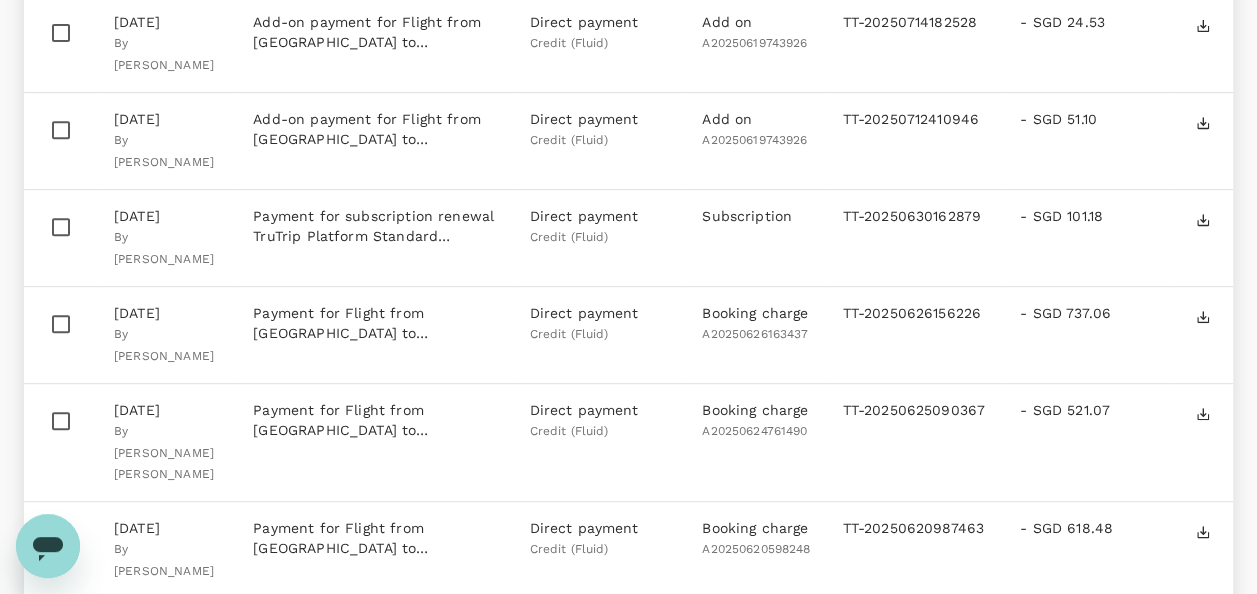click 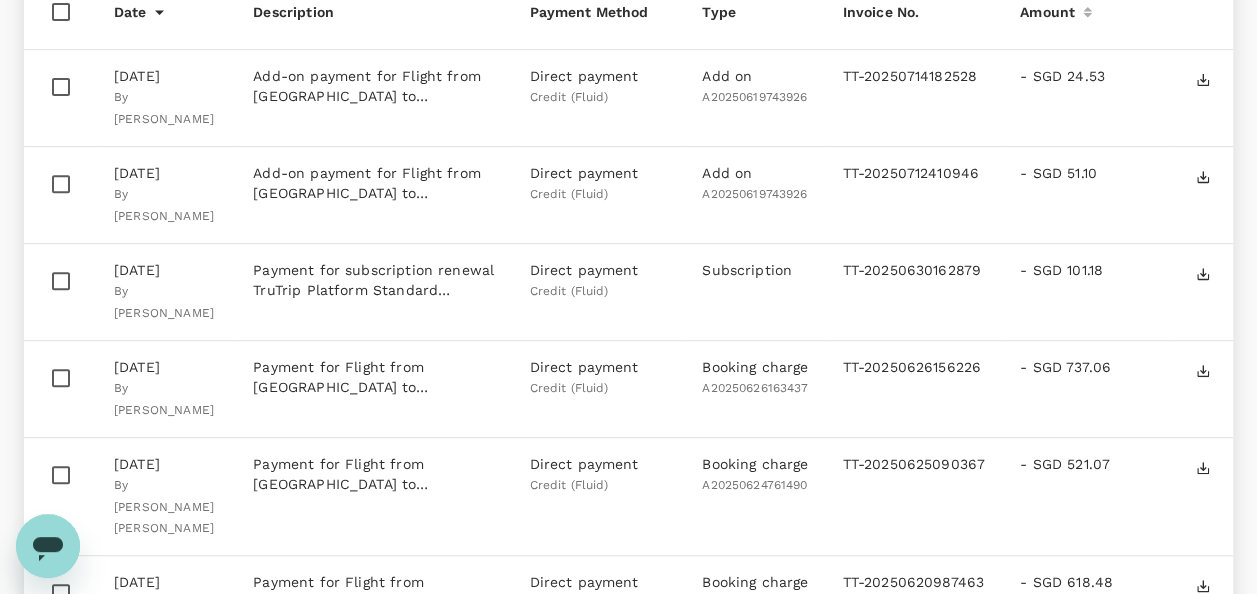 scroll, scrollTop: 280, scrollLeft: 0, axis: vertical 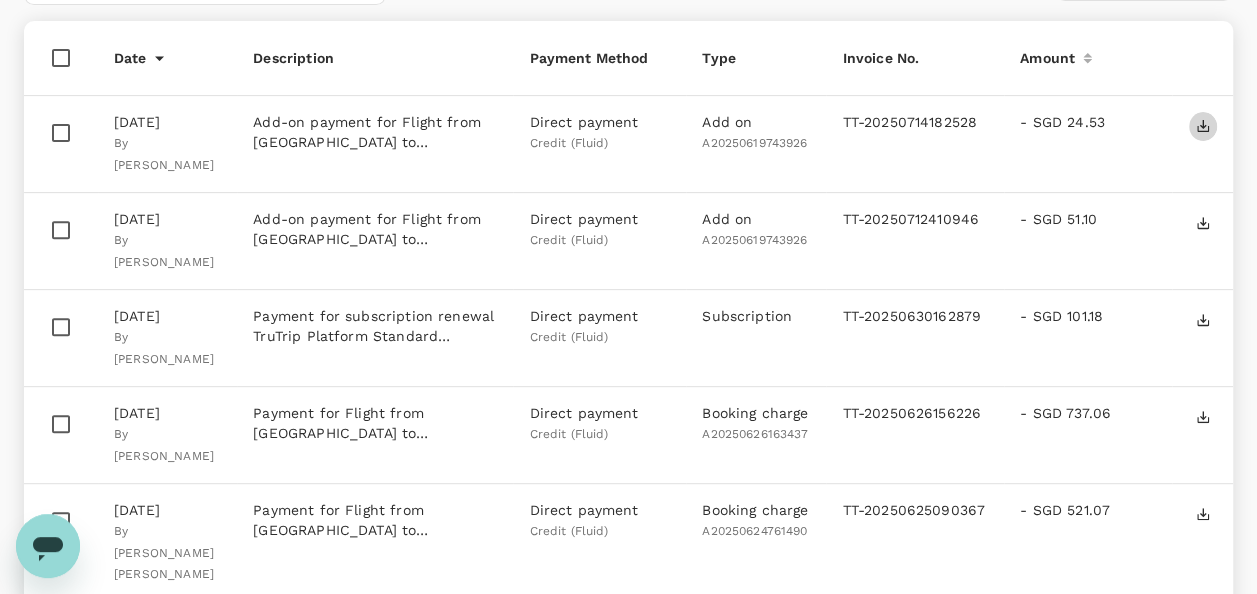 click 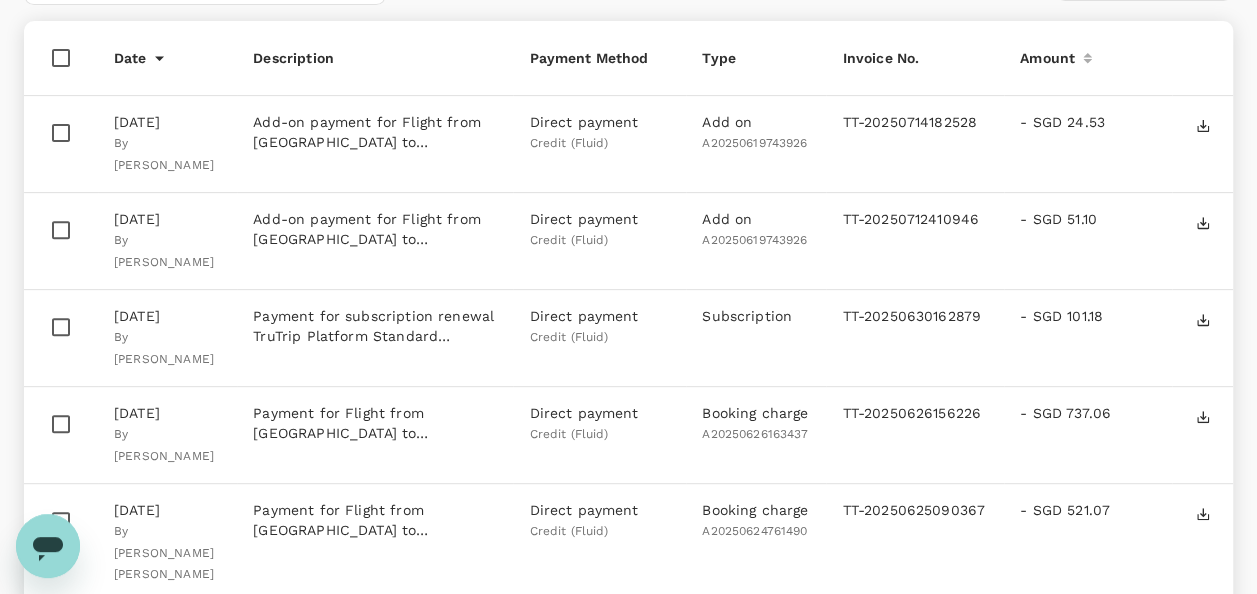 click on "Date range Payment method Type Account Invoice profile Currency Booking source [PERSON_NAME] Travellers ​ ​ Export as CSV   (0) Date Description Payment Method Type Invoice No. Amount [DATE] By [PERSON_NAME] Add-on payment for Flight from [GEOGRAPHIC_DATA] to [GEOGRAPHIC_DATA] (Return) on [DATE] - [DATE] [Booking id #A20250619743926] - By [PERSON_NAME] Direct payment   Credit (Fluid) Add on A20250619743926 TT-20250714182528 - SGD 24.53 [DATE] By [PERSON_NAME] Add-on payment for Flight from [GEOGRAPHIC_DATA] to [GEOGRAPHIC_DATA] (Return) on [DATE] - [DATE] [Booking id #A20250619743926] - By [PERSON_NAME] Direct payment   Credit (Fluid) Add on A20250619743926 TT-20250712410946 - SGD 51.10 [DATE] By [PERSON_NAME] Payment for subscription renewal TruTrip Platform Standard (monthly) starting on [DATE] Direct payment   Credit (Fluid) Subscription TT-20250630162879 - SGD 101.18 [DATE] By [PERSON_NAME] Direct payment   Credit (Fluid) Booking charge A20250626163437 TT-20250626156226" at bounding box center (628, 1176) 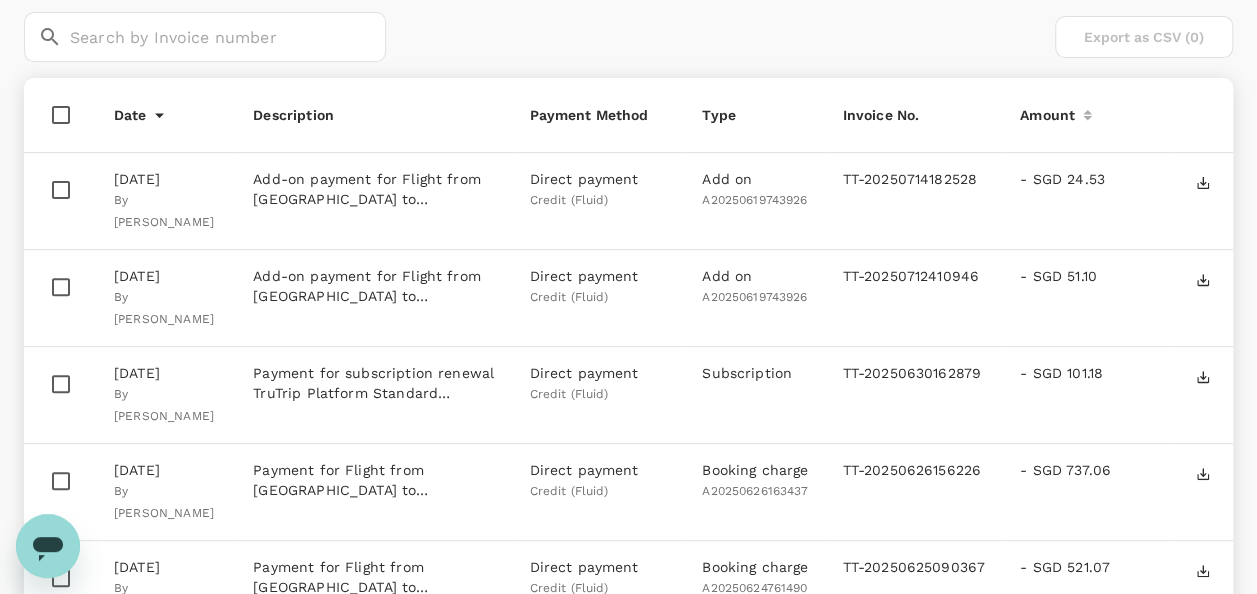 scroll, scrollTop: 0, scrollLeft: 0, axis: both 